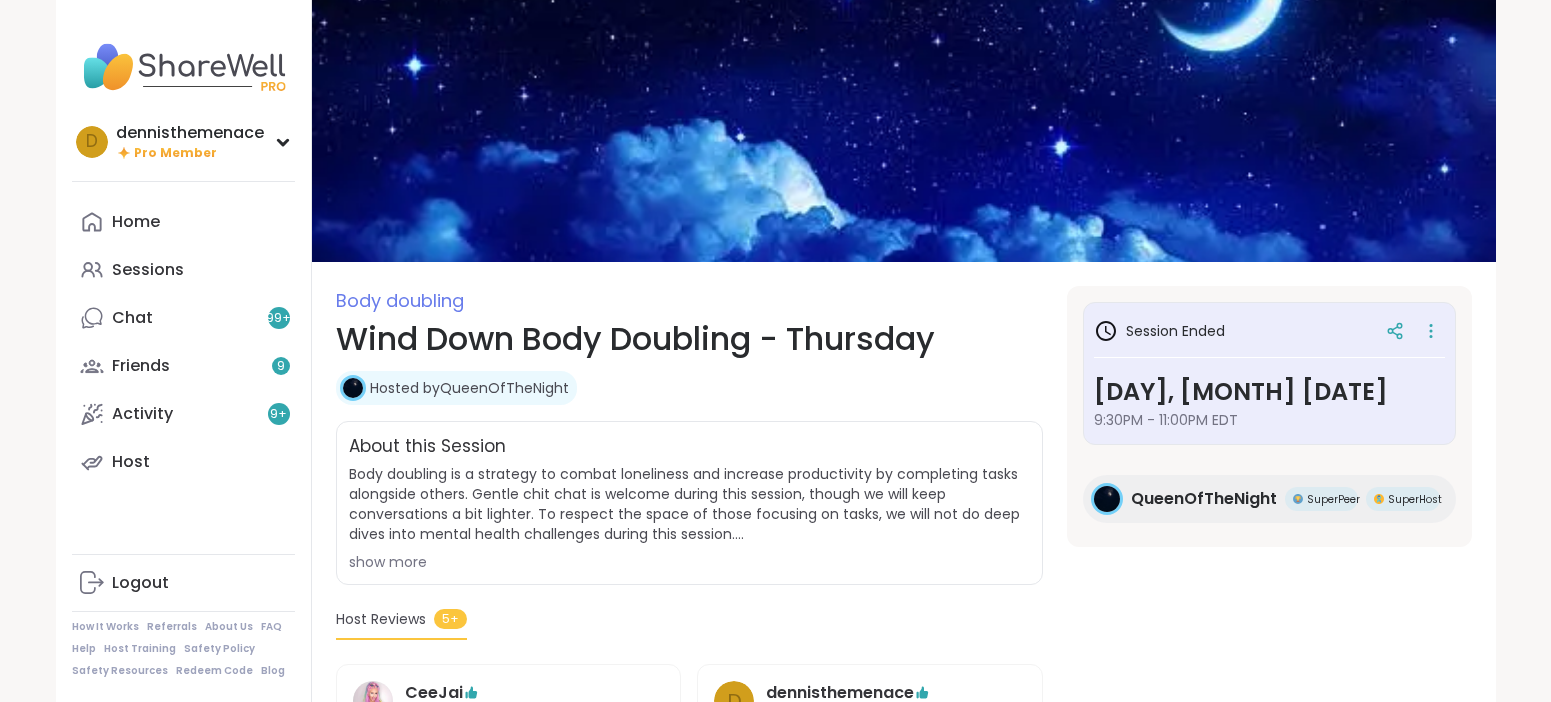 scroll, scrollTop: 0, scrollLeft: 0, axis: both 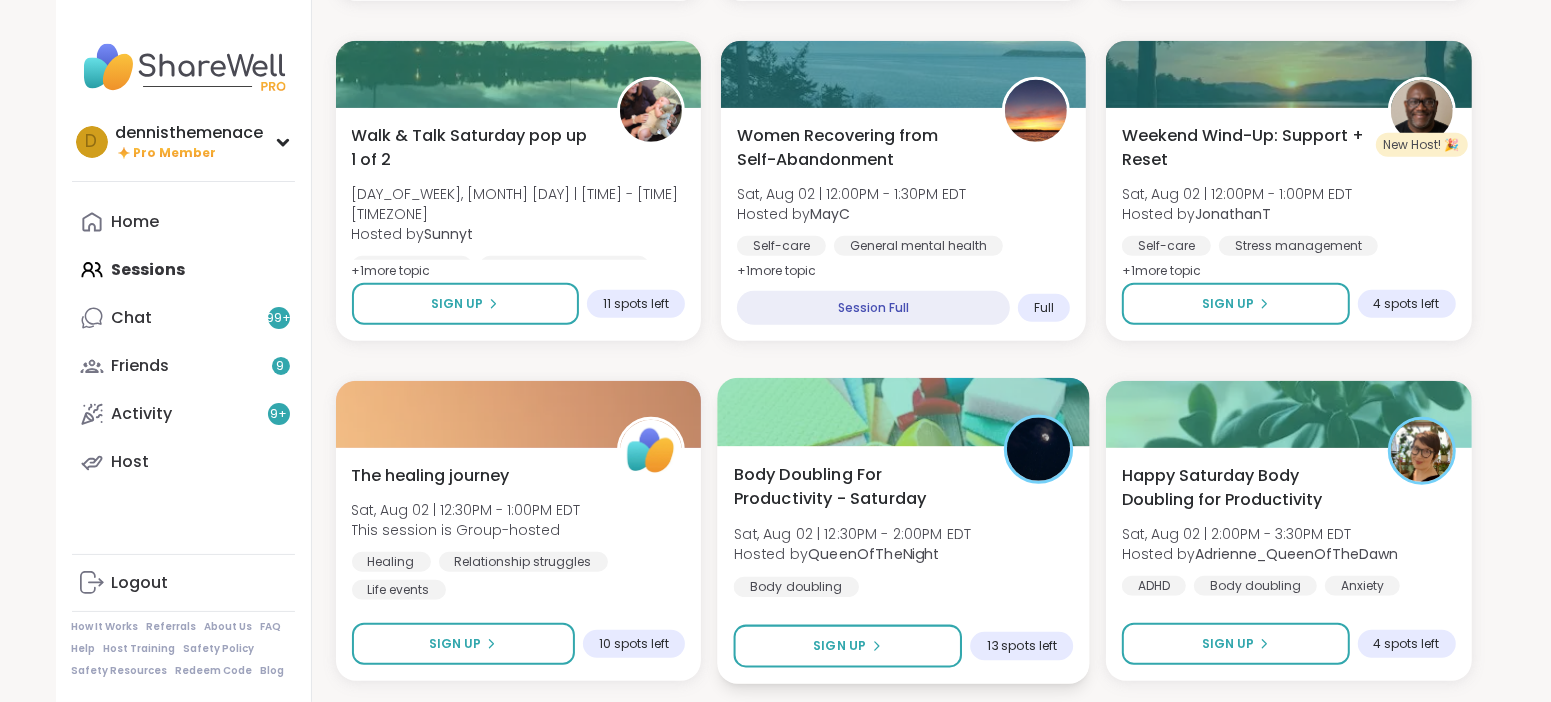 click on "QueenOfTheNight" at bounding box center (874, 554) 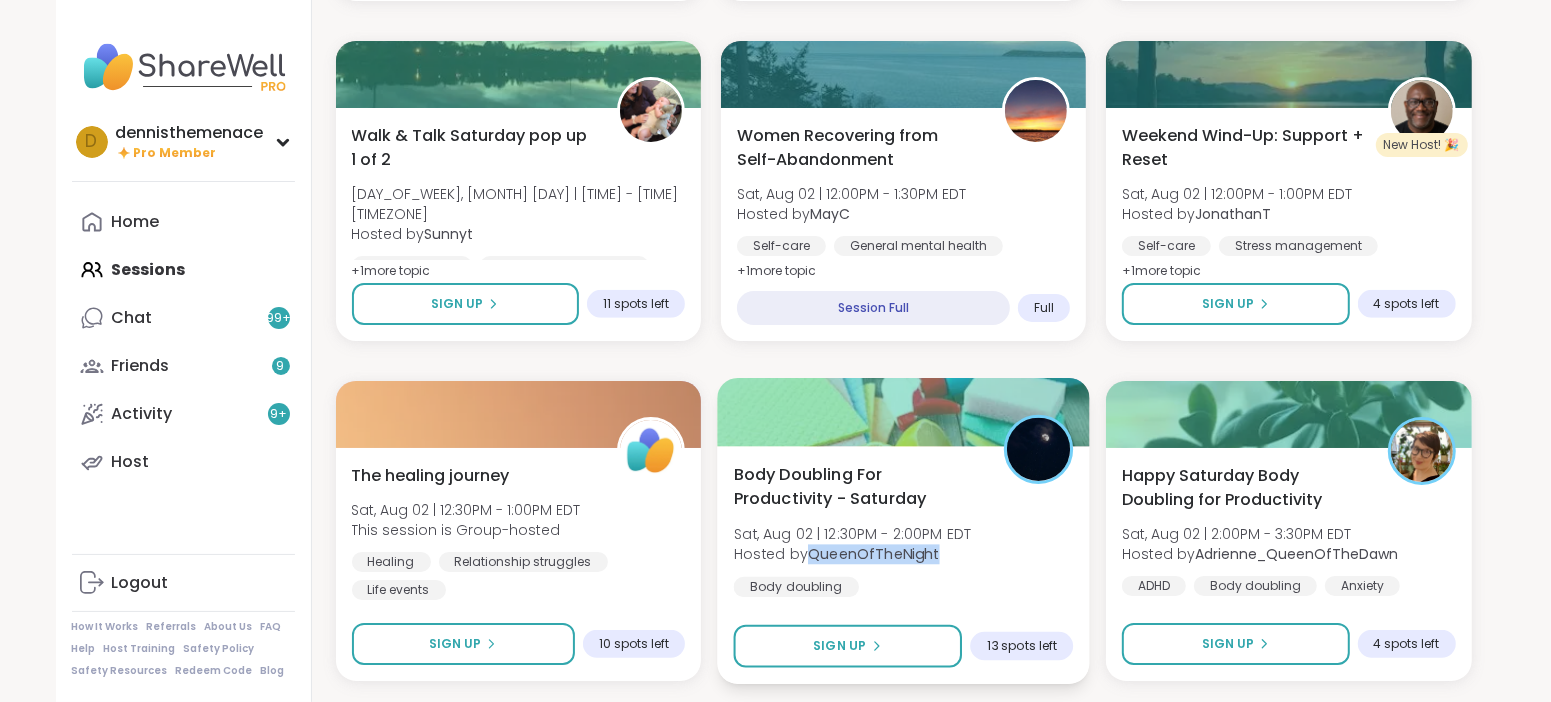 click on "QueenOfTheNight" at bounding box center [874, 554] 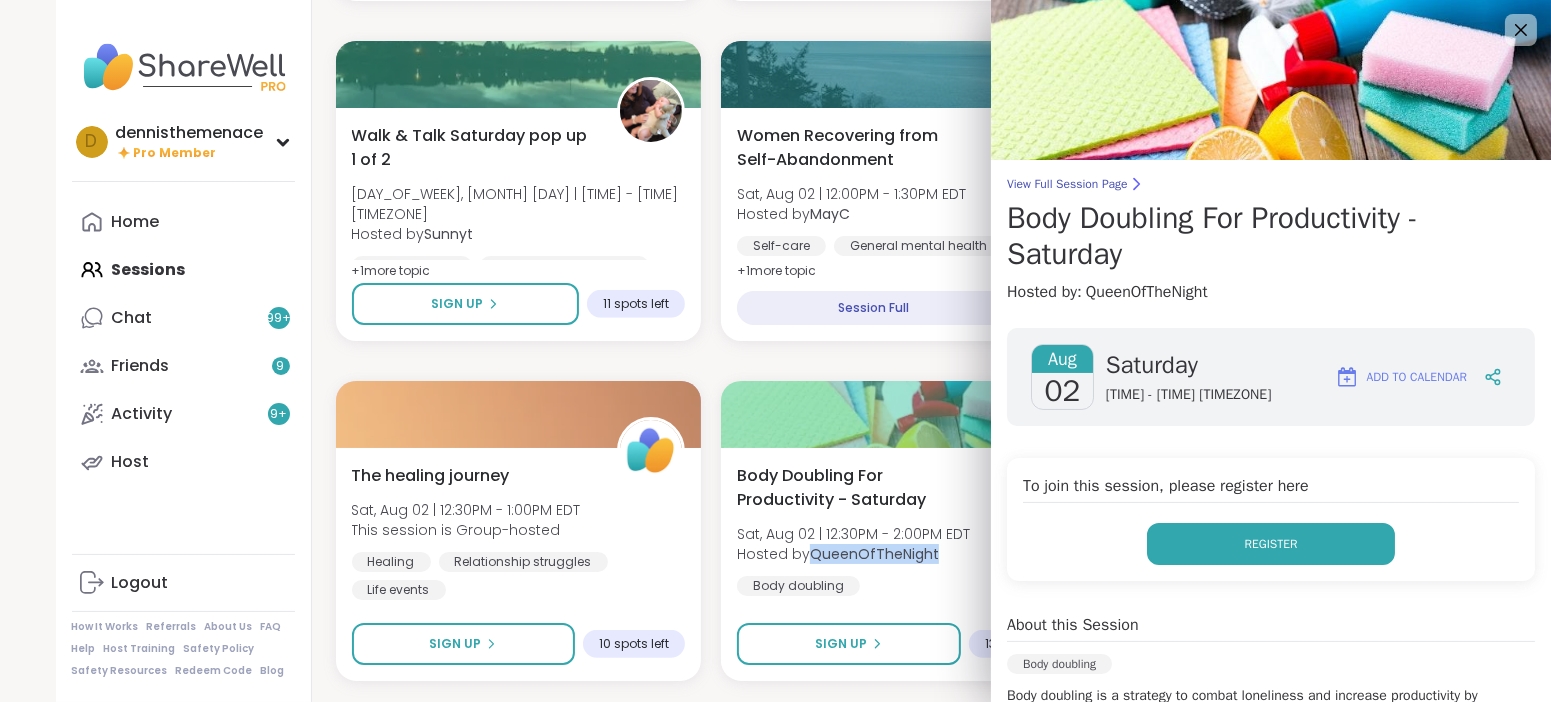 click on "Register" at bounding box center [1271, 544] 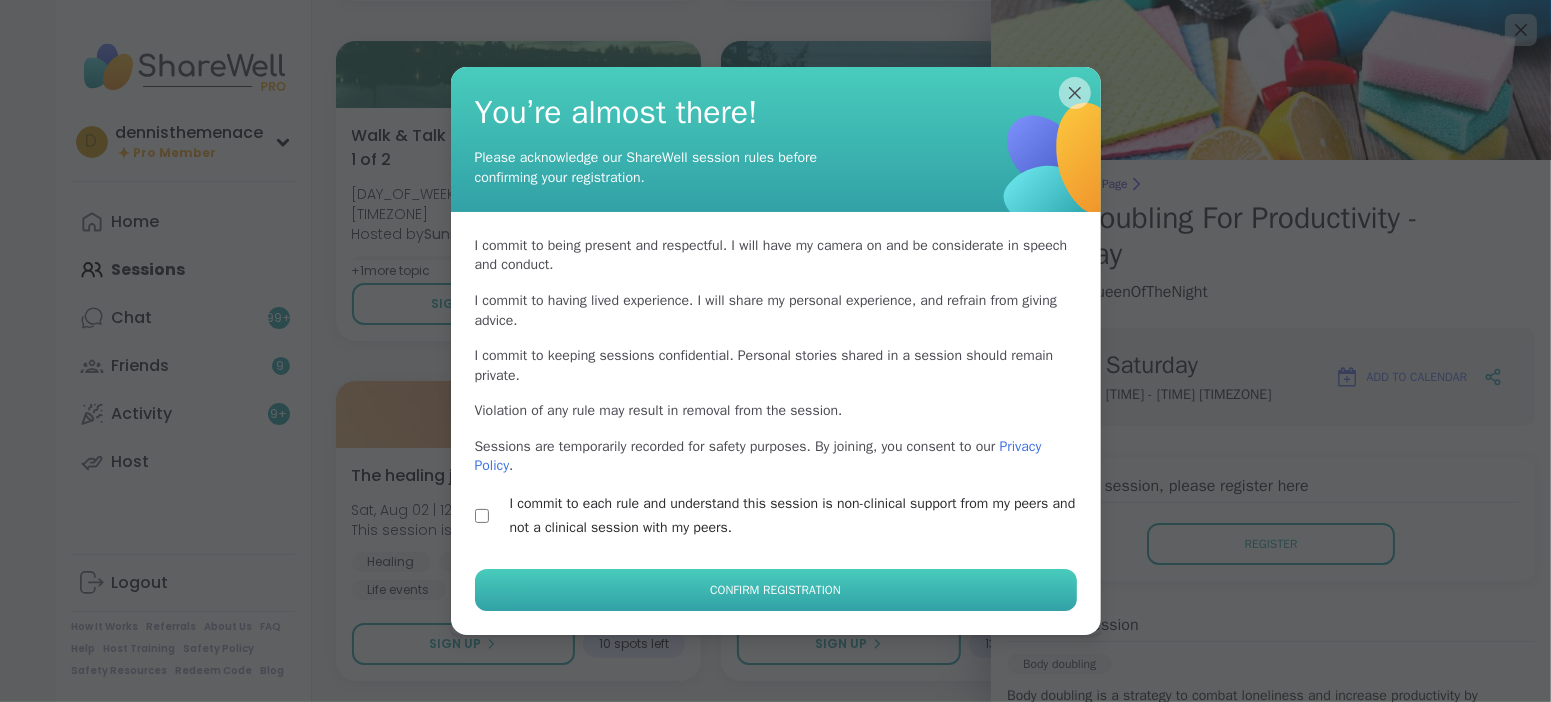 click on "Confirm Registration" at bounding box center (775, 590) 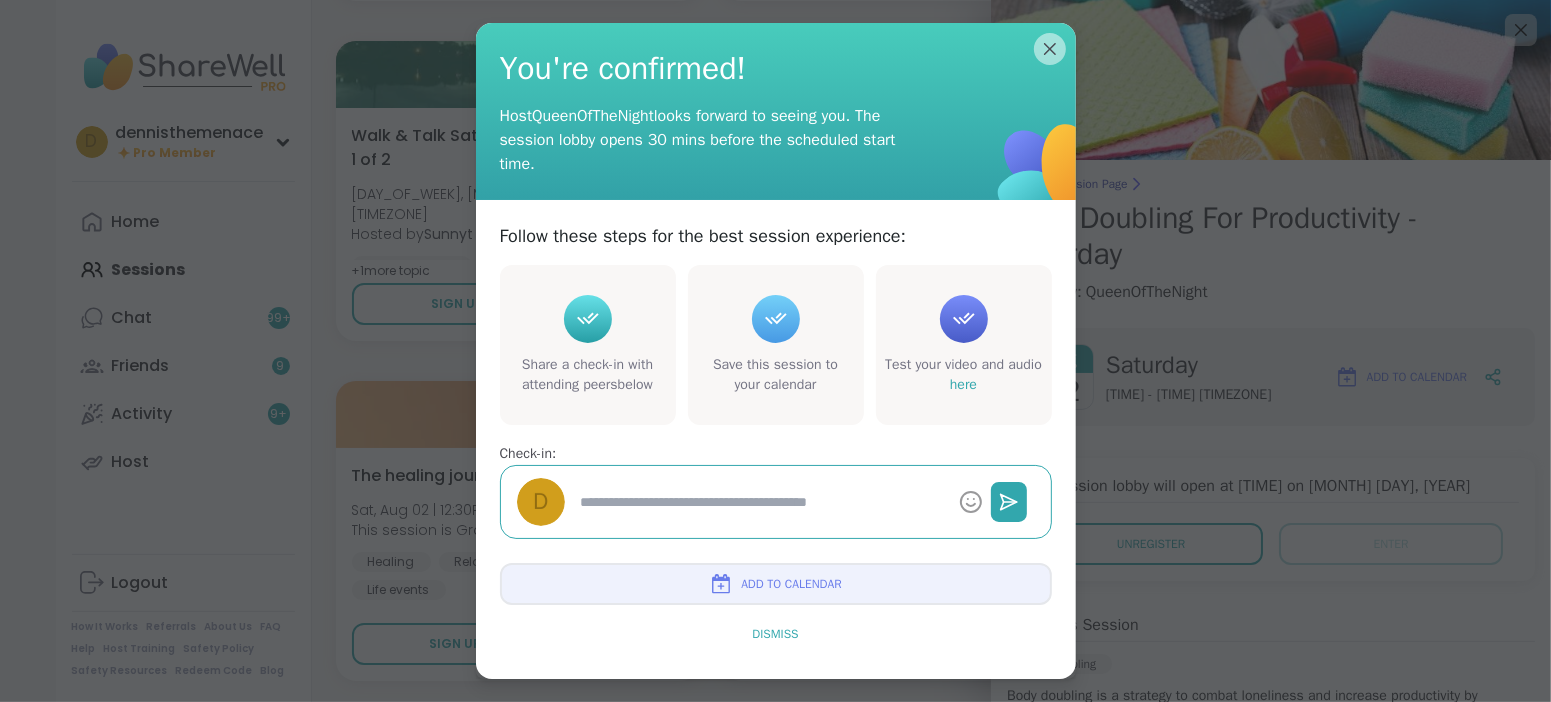 click on "Dismiss" at bounding box center [775, 634] 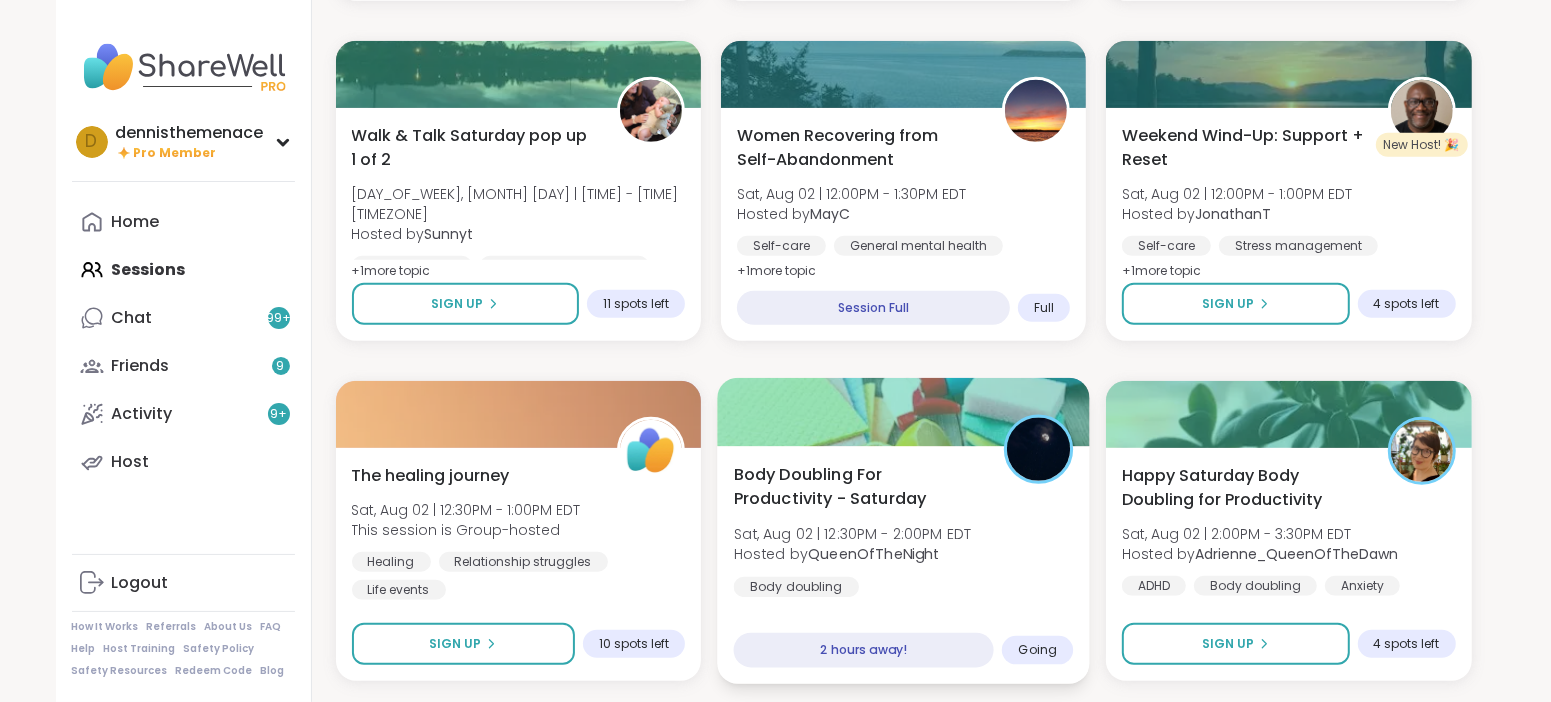 click on "Body Doubling For Productivity - Saturday Sat, Aug 02 | 12:30PM - 2:00PM EDT Hosted by  QueenOfTheNight Body doubling 2 hours away! Going" at bounding box center (903, 565) 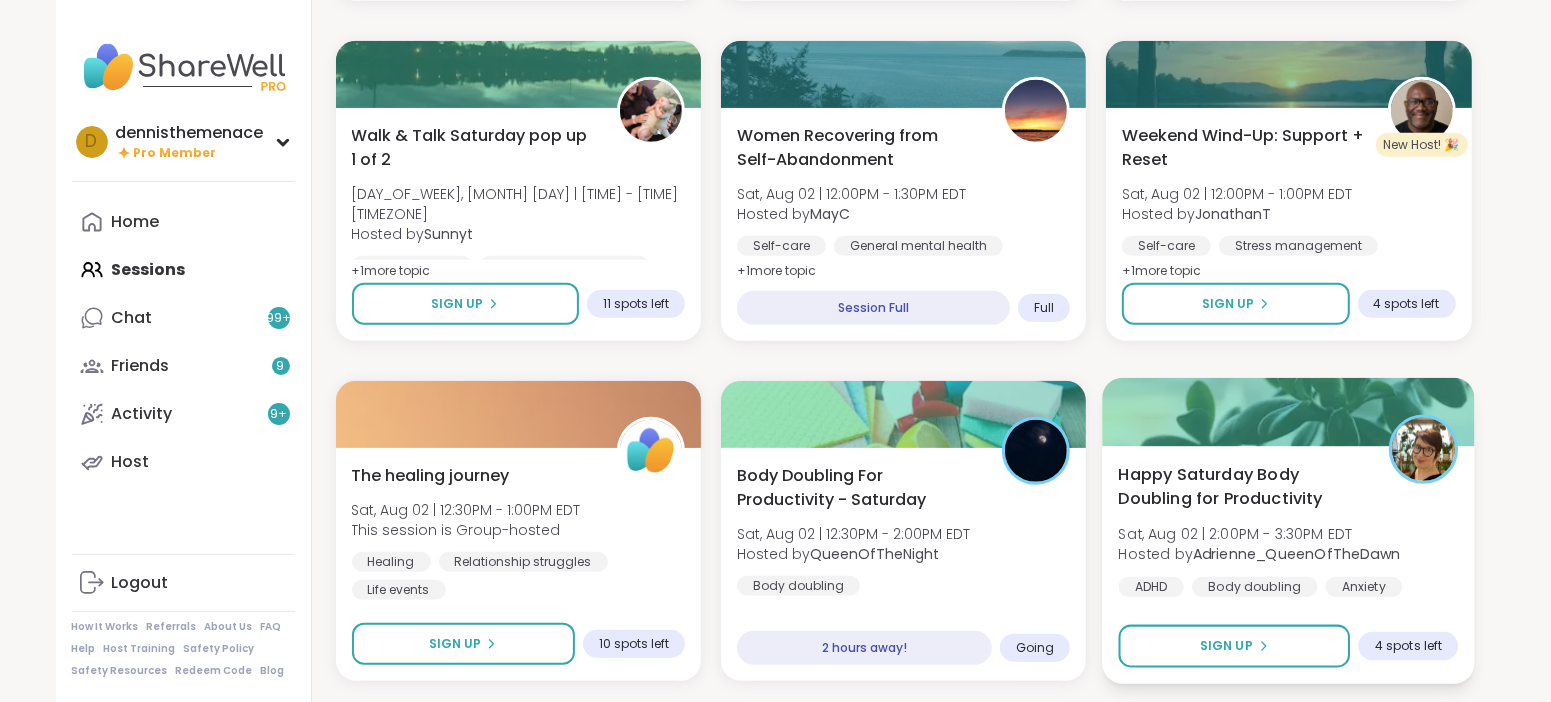 click on "Adrienne_QueenOfTheDawn" at bounding box center [1296, 554] 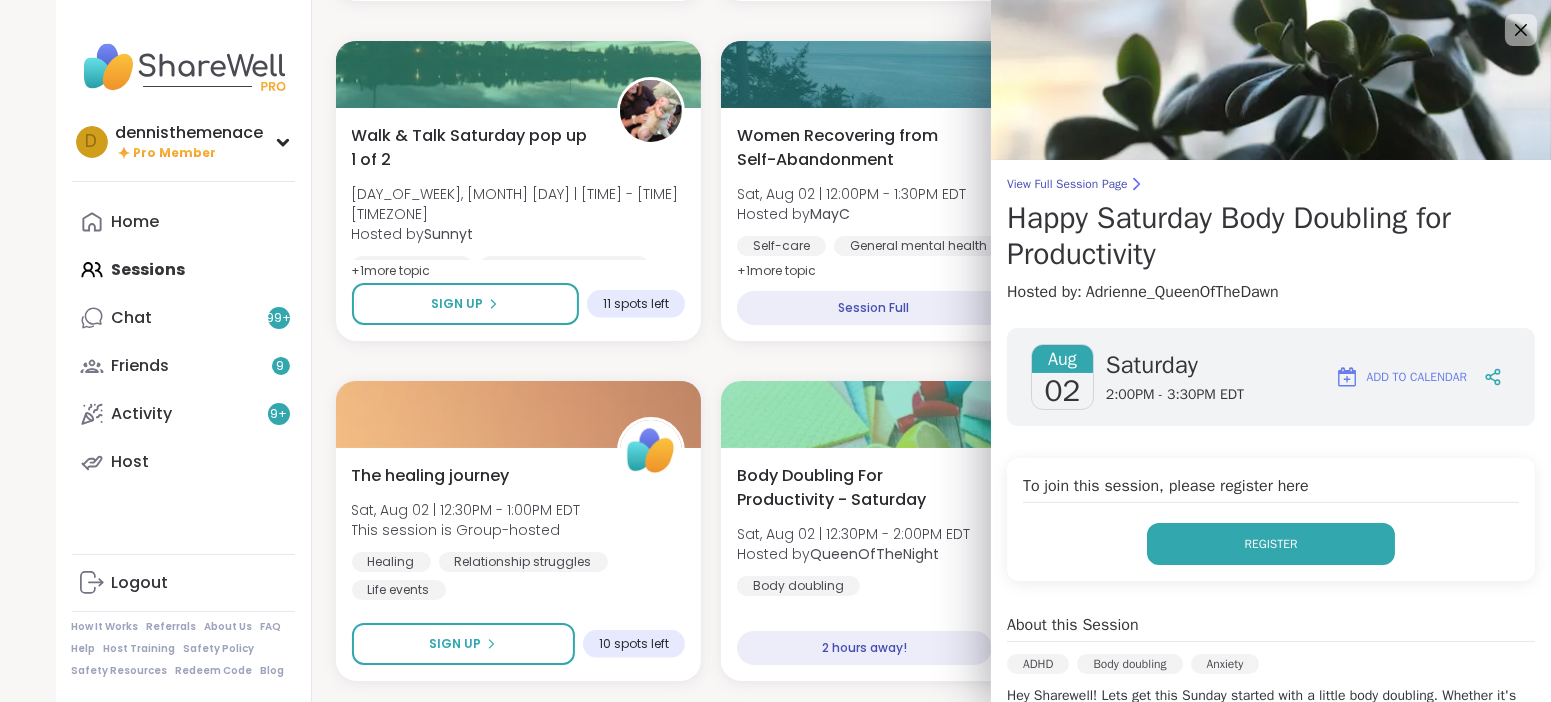 click on "Register" at bounding box center (1271, 544) 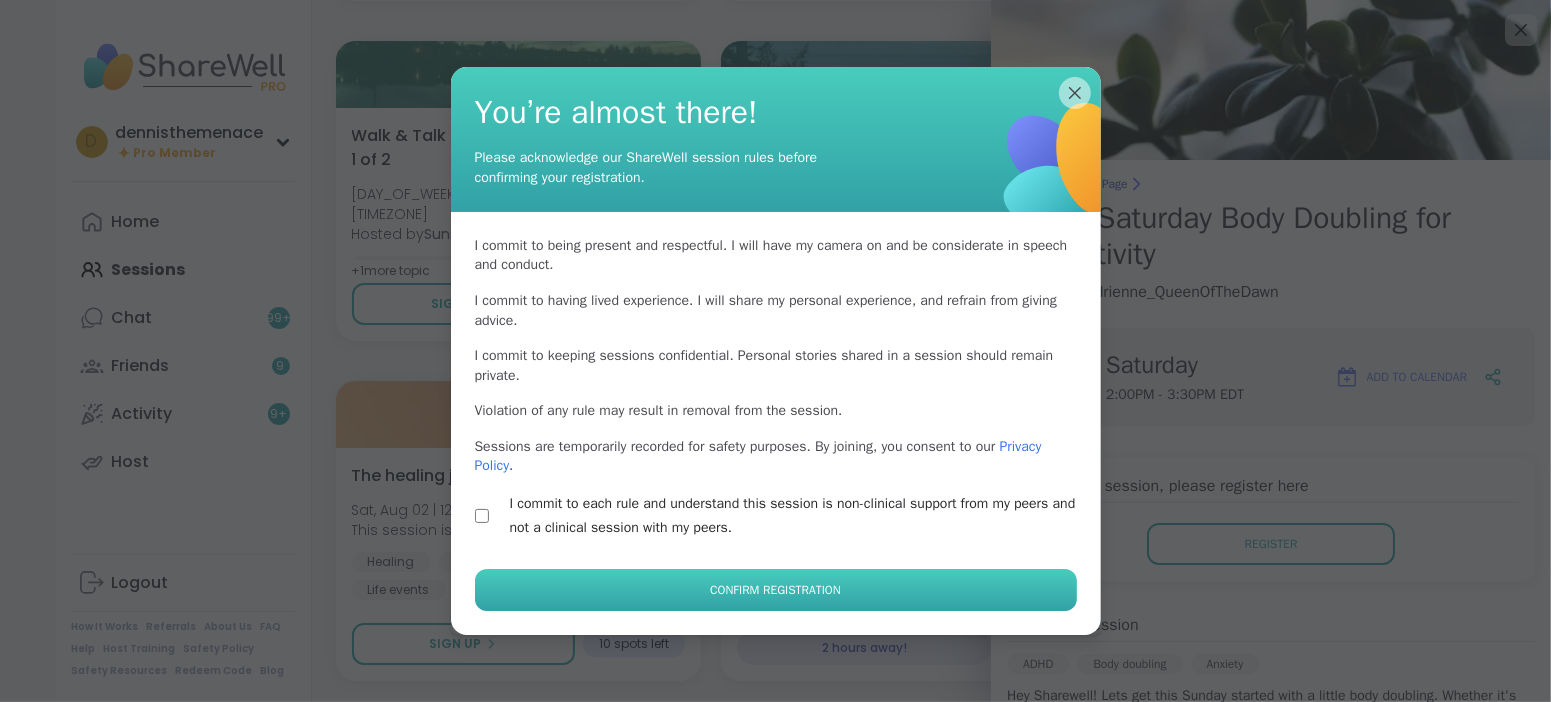 click on "Confirm Registration" at bounding box center (775, 590) 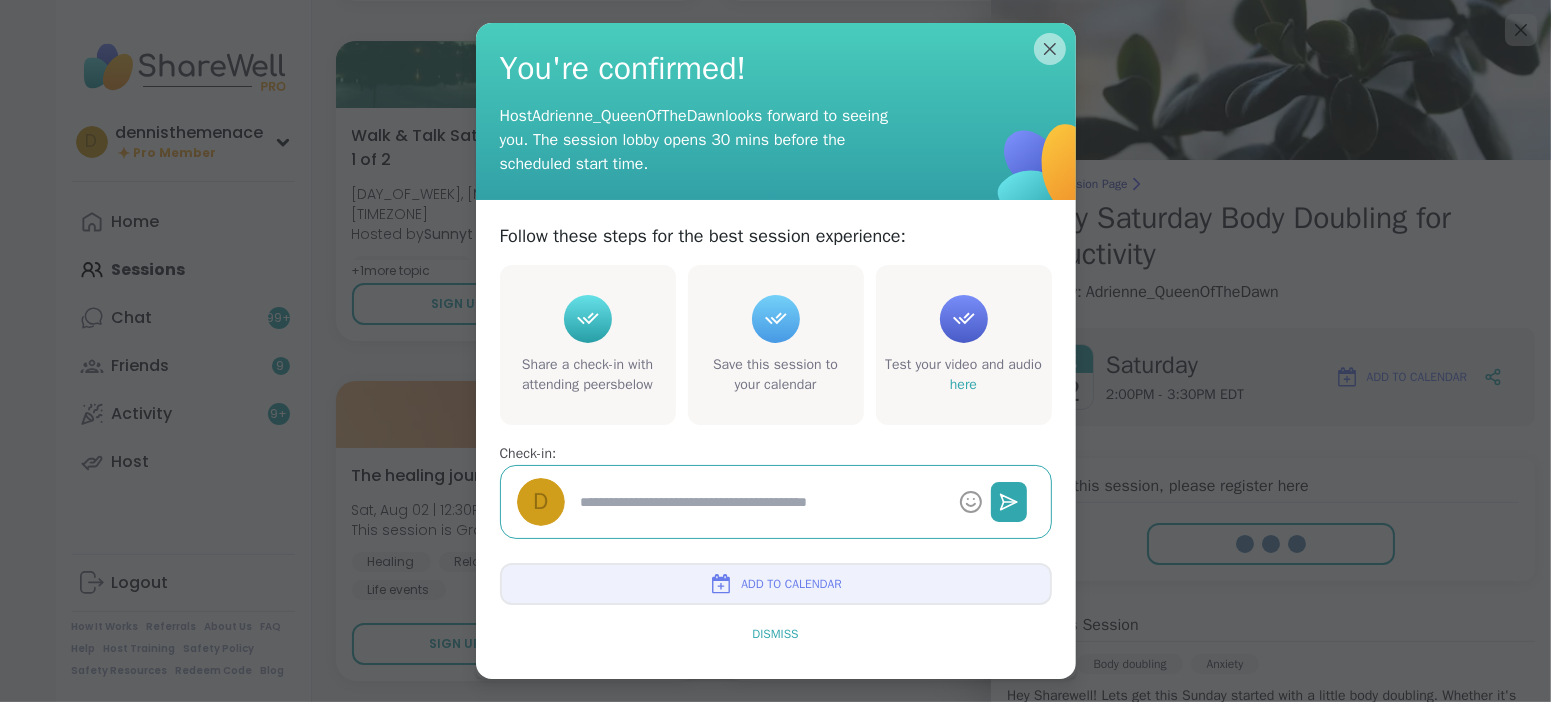 type on "*" 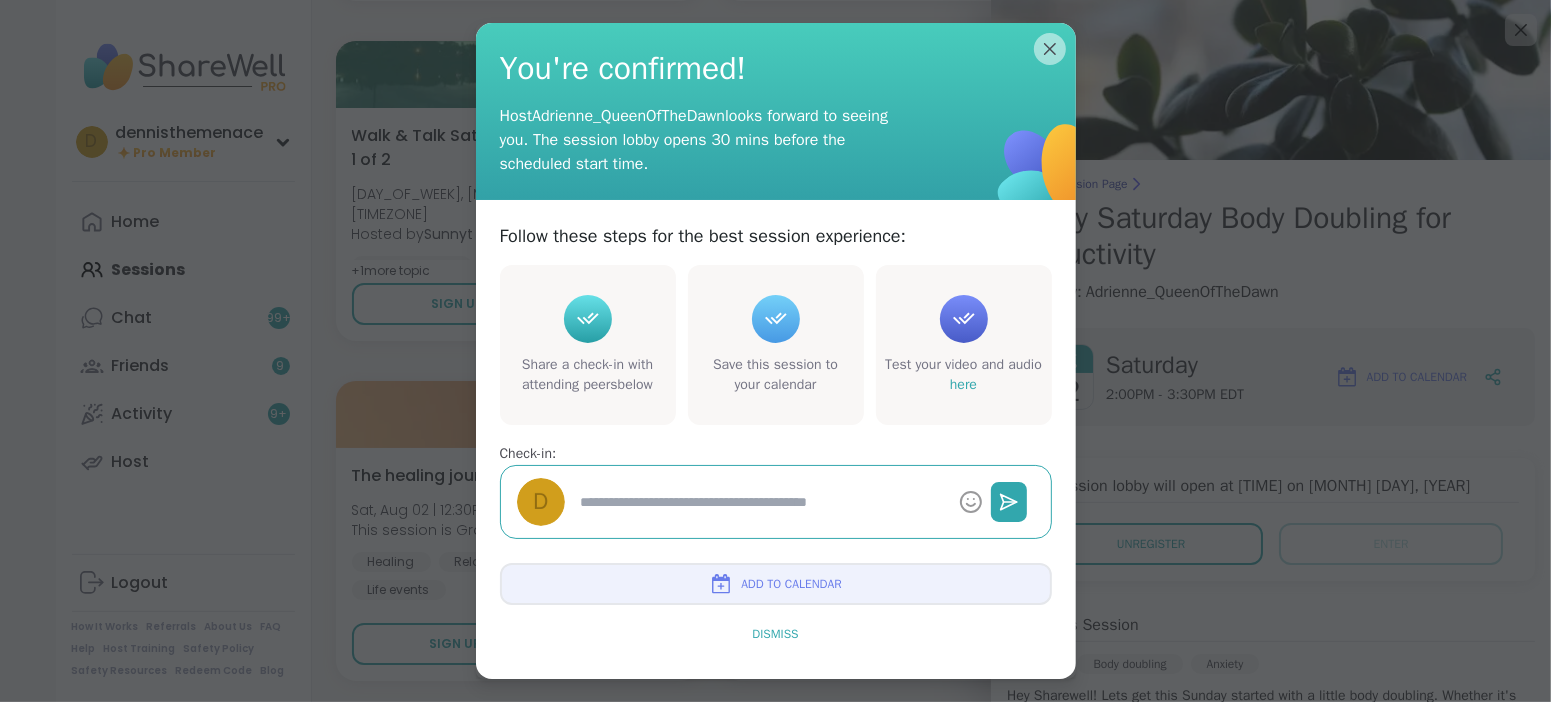 click on "Dismiss" at bounding box center [775, 634] 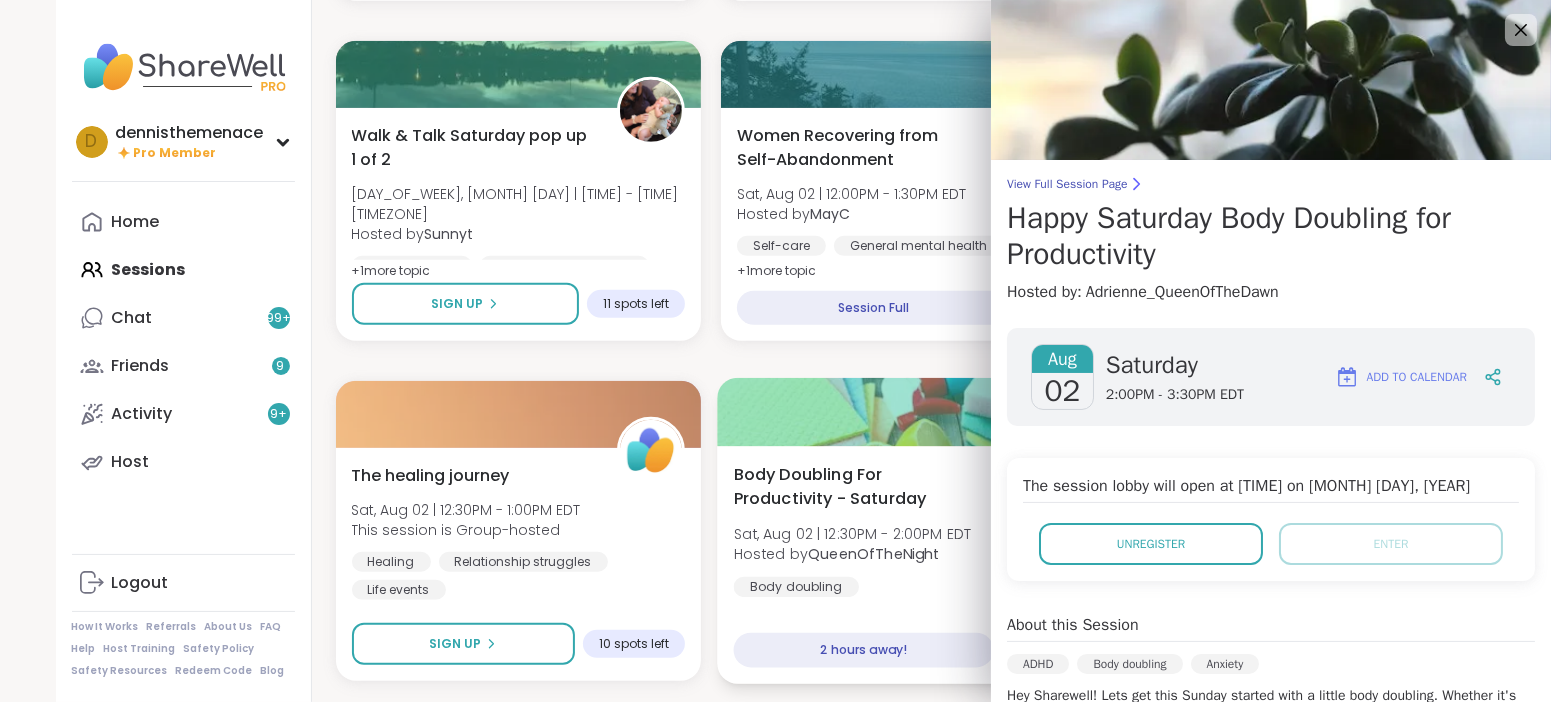 click on "Body Doubling For Productivity - Saturday Sat, Aug 02 | 12:30PM - 2:00PM EDT Hosted by  QueenOfTheNight Body doubling 2 hours away! Going" at bounding box center [903, 565] 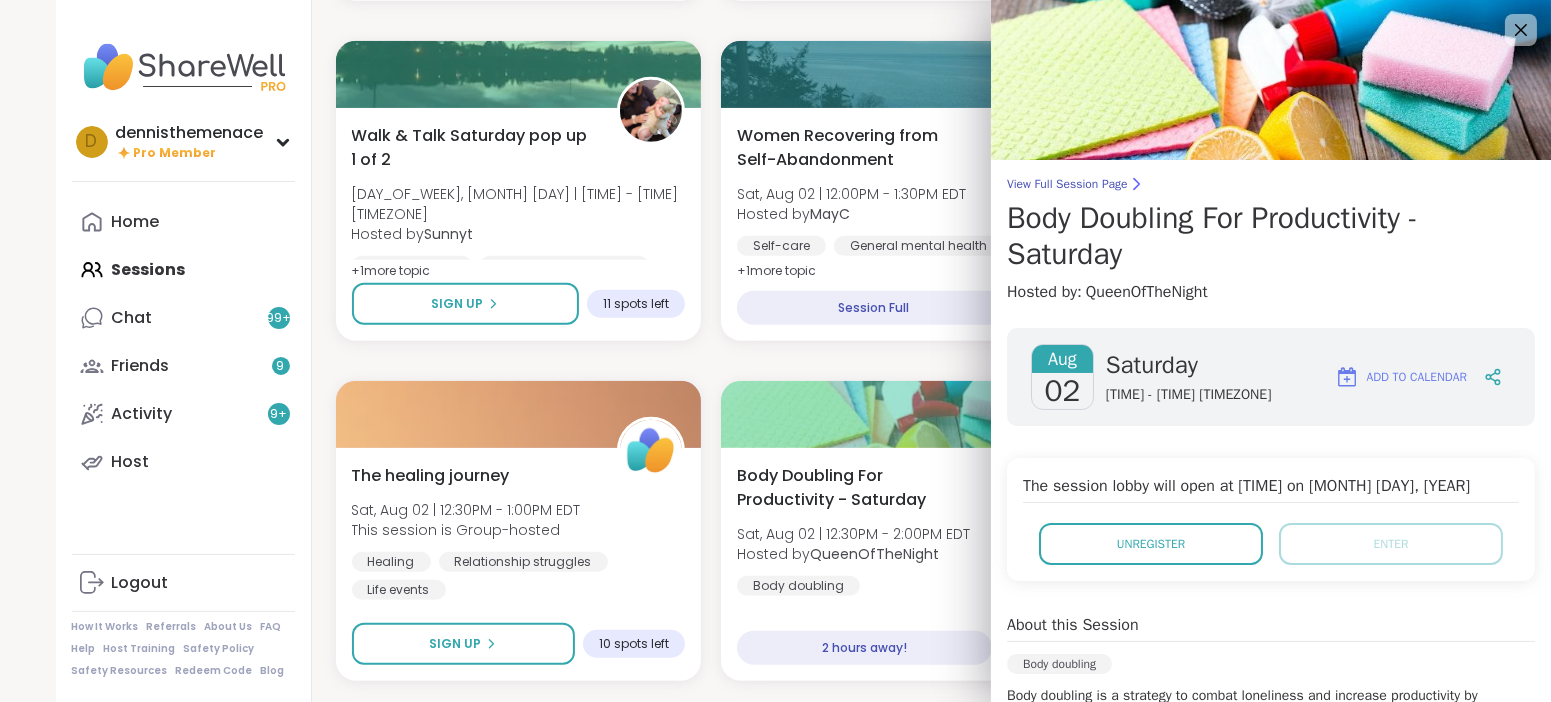 click on "Emotional Abuse: Restoring Ourselves Sat, Aug 02 | 10:00AM - 11:00AM EDT This session is Group-hosted Trauma recovery Emotional abuse Self-care + 1  more topic SESSION LIVE Pop Up! Weekend hangout! Sat, Aug 02 | 10:00AM - 11:00AM EDT Hosted by  Dom_F Self-care Healthy habits General mental health SESSION LIVE Healing from NPD Abuse Sat, Aug 02 | 11:00AM - 12:00PM EDT This session is Group-hosted Relationship struggles Emotional abuse NPD Abuse Sign Up 2 spots left J Stoicism in Action: The Four Virtues Sat, Aug 02 | 11:00AM - 12:30PM EDT Hosted by  Joy2wrld Assertiveness Self-care Growth Sign Up 6 spots left The Hangout Squad Sat, Aug 02 | 11:00AM - 12:00PM EDT Hosted by  Susan Loneliness General mental health Self-care Session Full Full Healing from NPD Abuse Sat, Aug 02 | 11:00AM - 12:00PM EDT This session is Group-hosted Relationship struggles Emotional abuse NPD Abuse Sign Up 13 spots left Walk & Talk Saturday pop up 1 of 2 Sat, Aug 02 | 11:00AM - 11:30AM EDT Hosted by  Sunnyt Healthy habits Good company" at bounding box center [904, 1381] 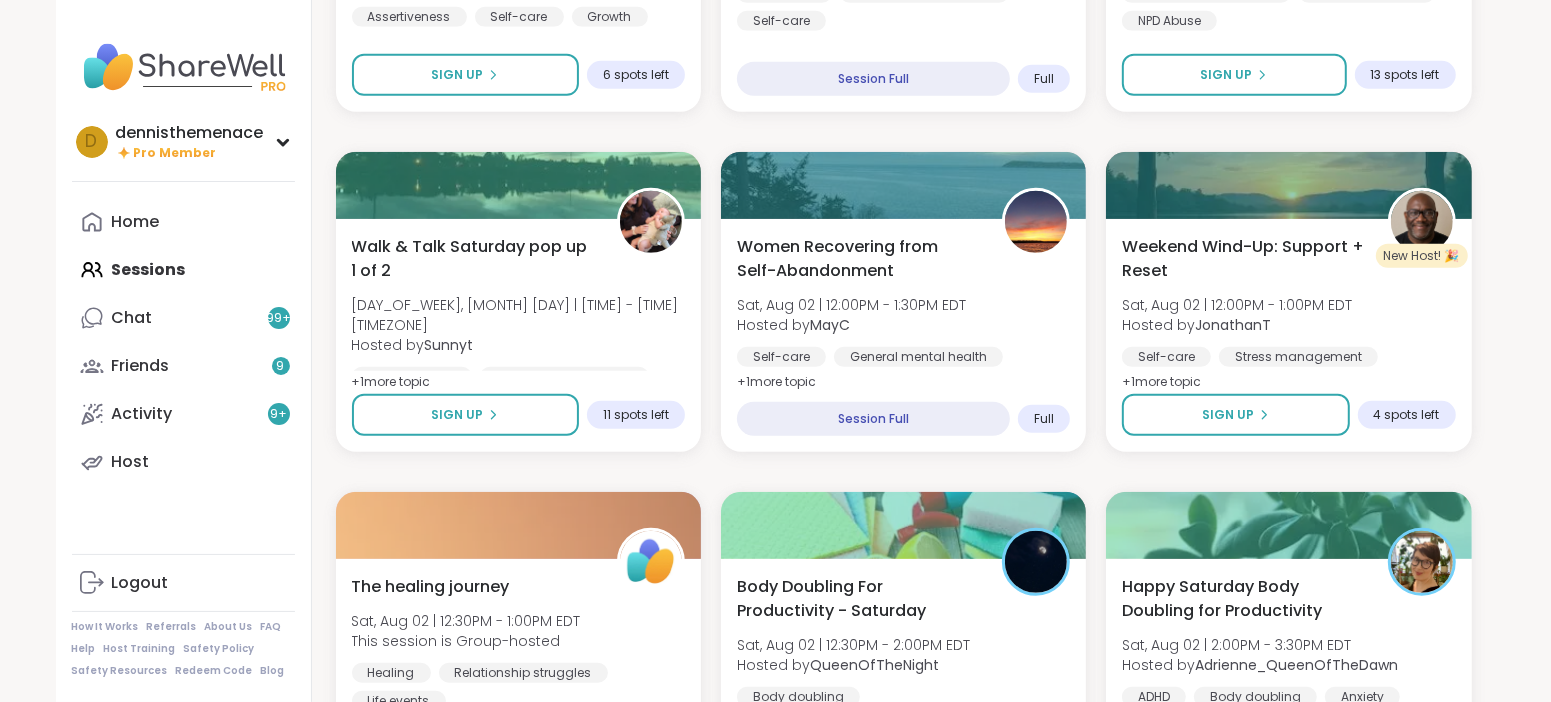 scroll, scrollTop: 849, scrollLeft: 0, axis: vertical 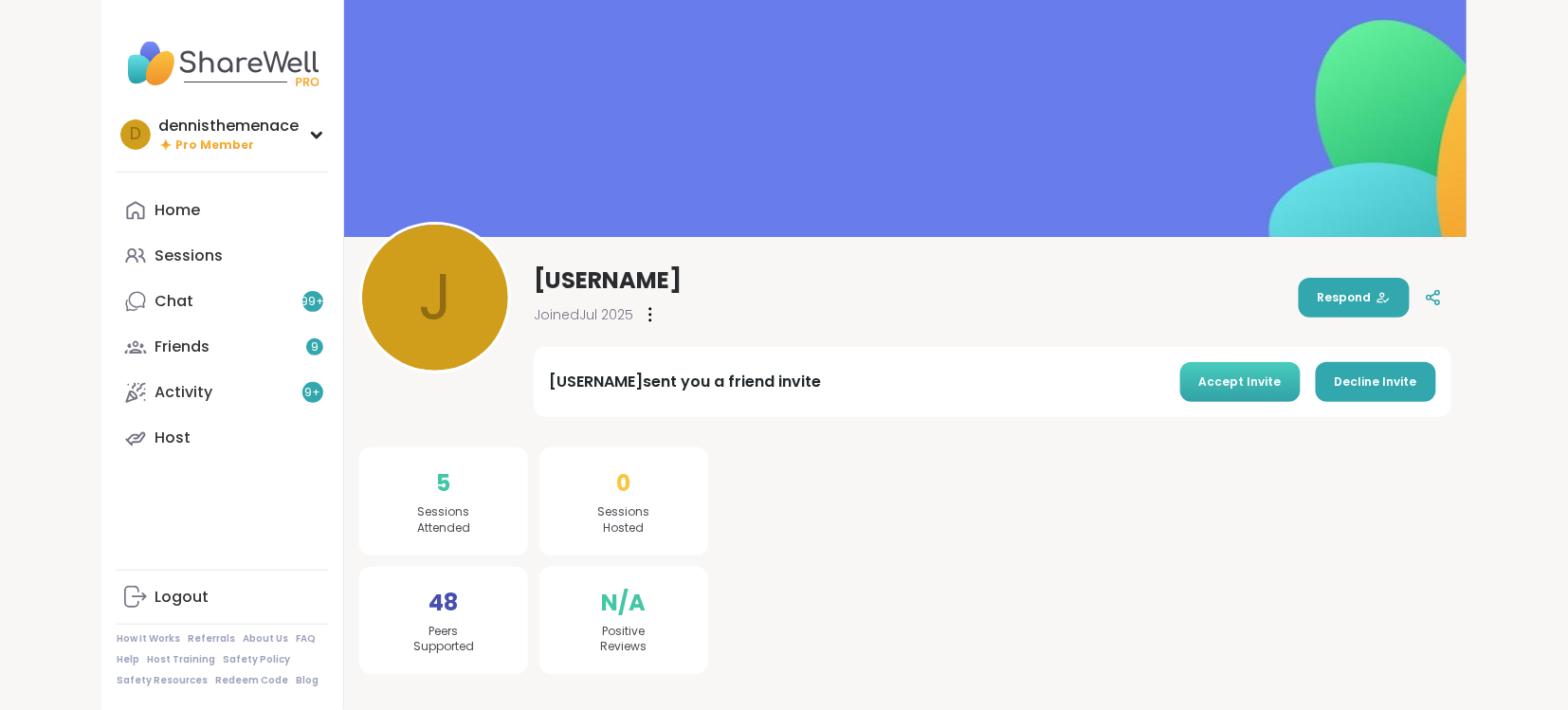 click on "Accept Invite" at bounding box center [1240, 382] 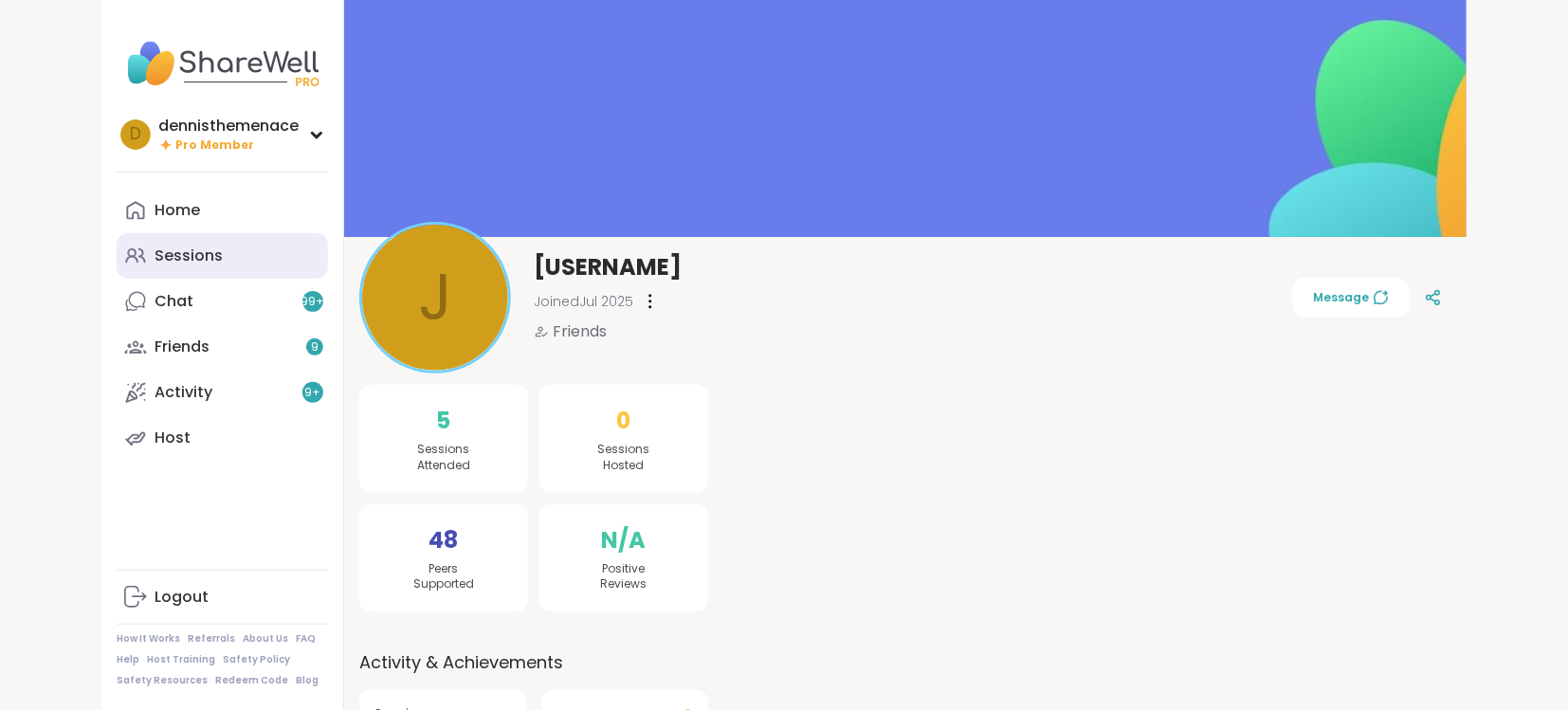 click on "Sessions" at bounding box center [189, 256] 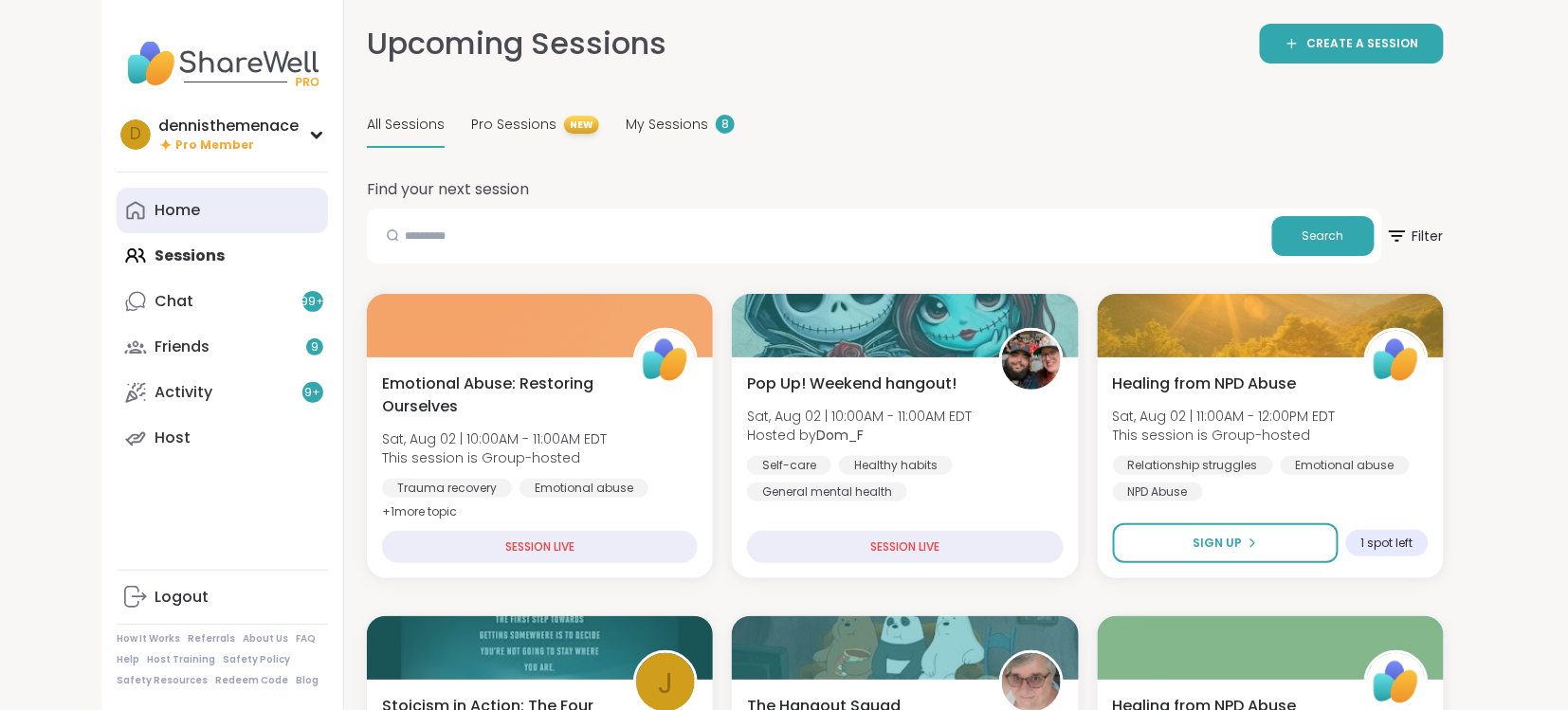click on "Home" at bounding box center [177, 210] 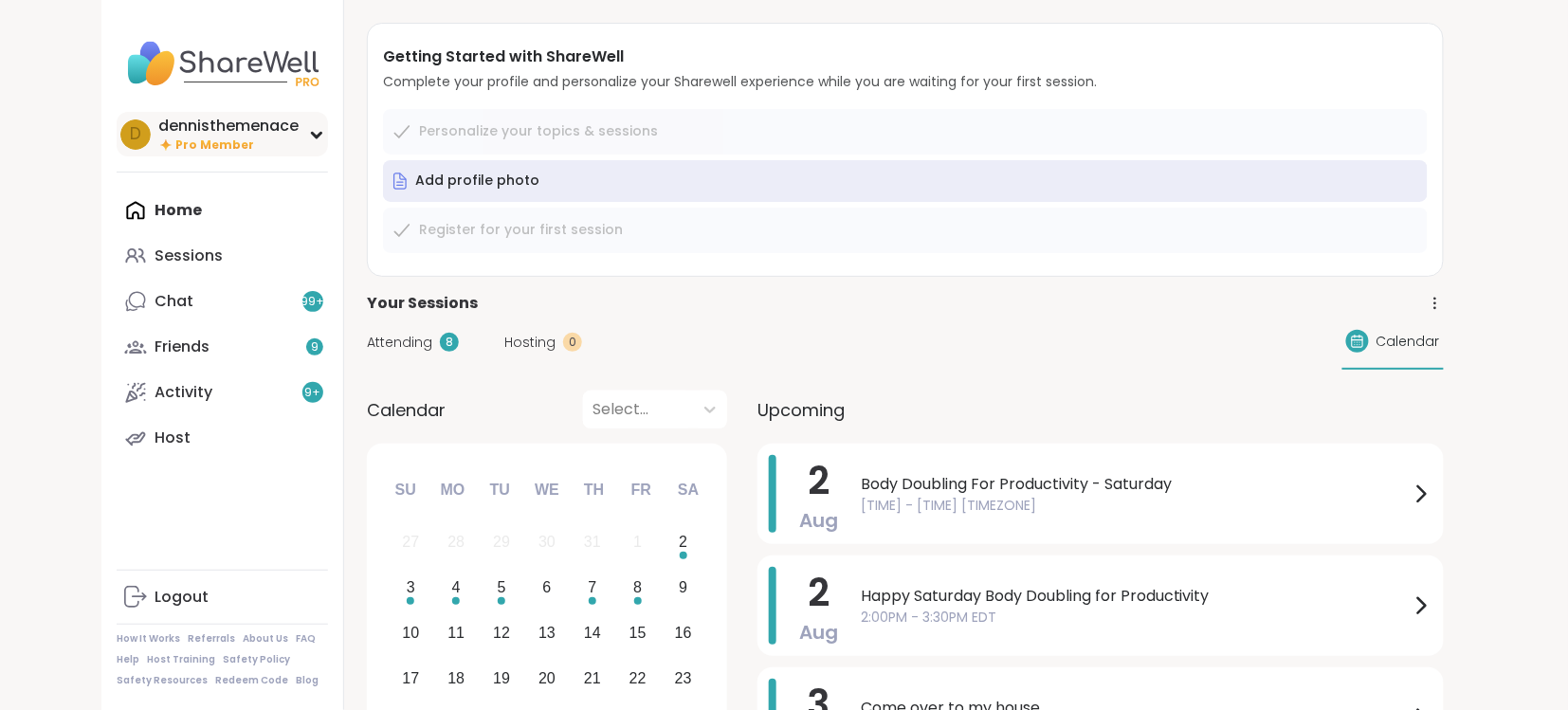 click on "dennisthemenace" at bounding box center (228, 126) 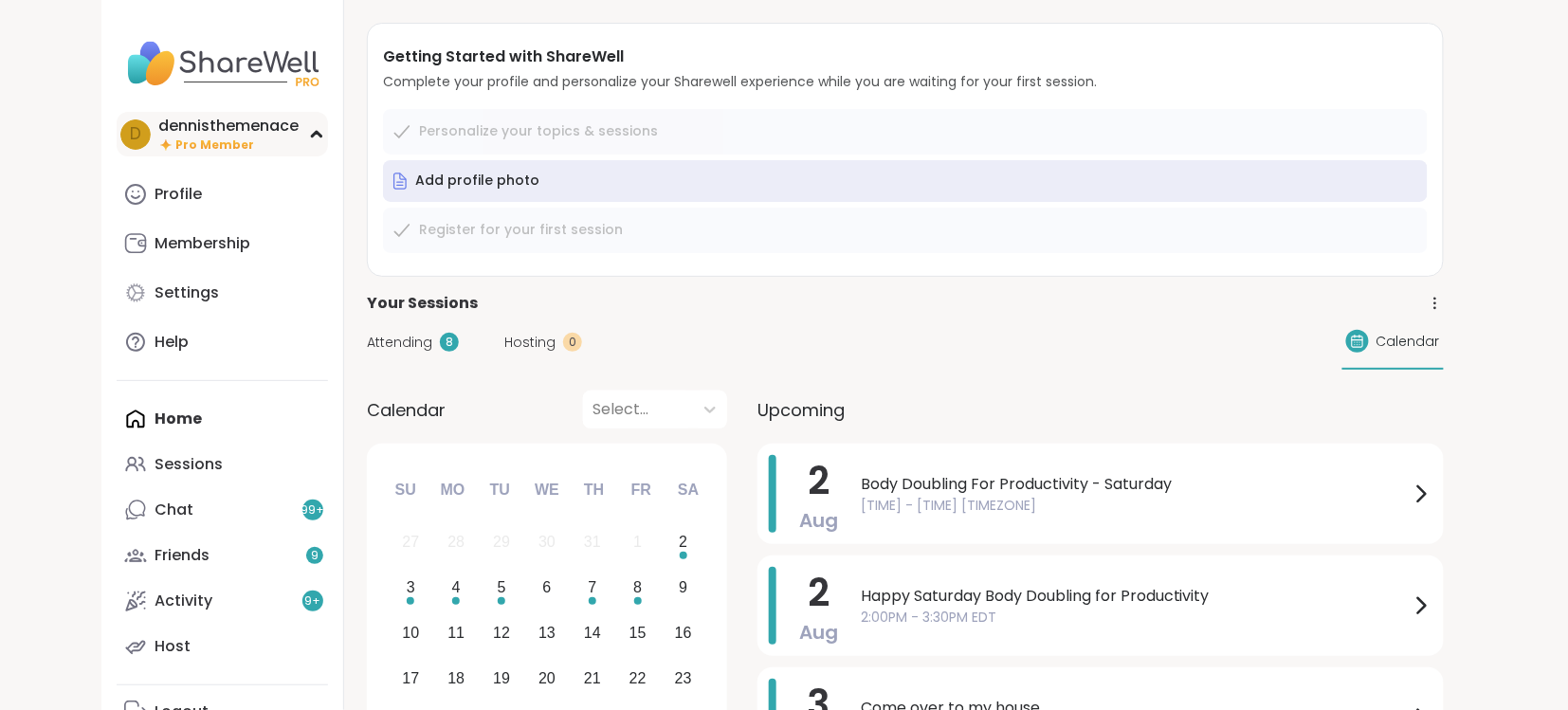 click on "Pro Member" at bounding box center [214, 145] 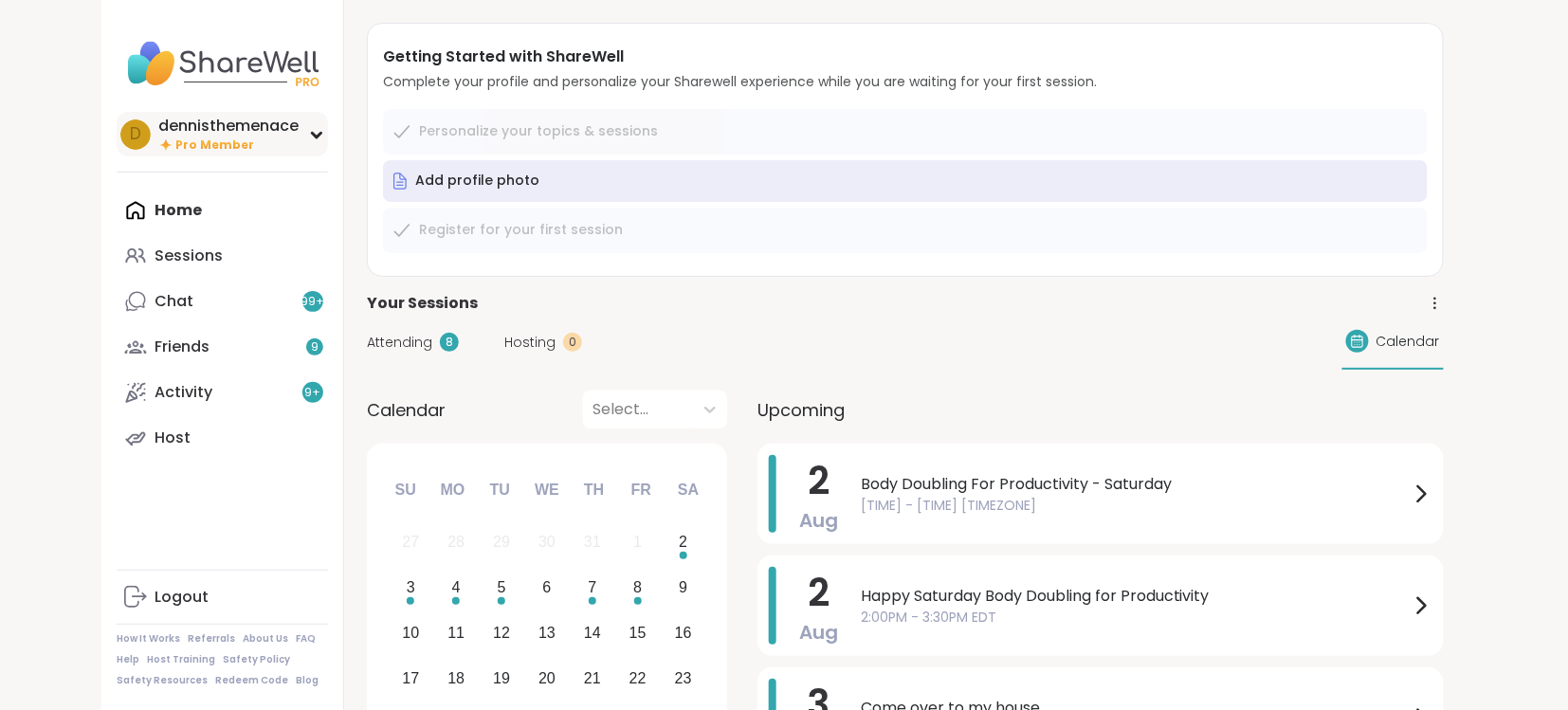 click on "Pro Member" at bounding box center (214, 145) 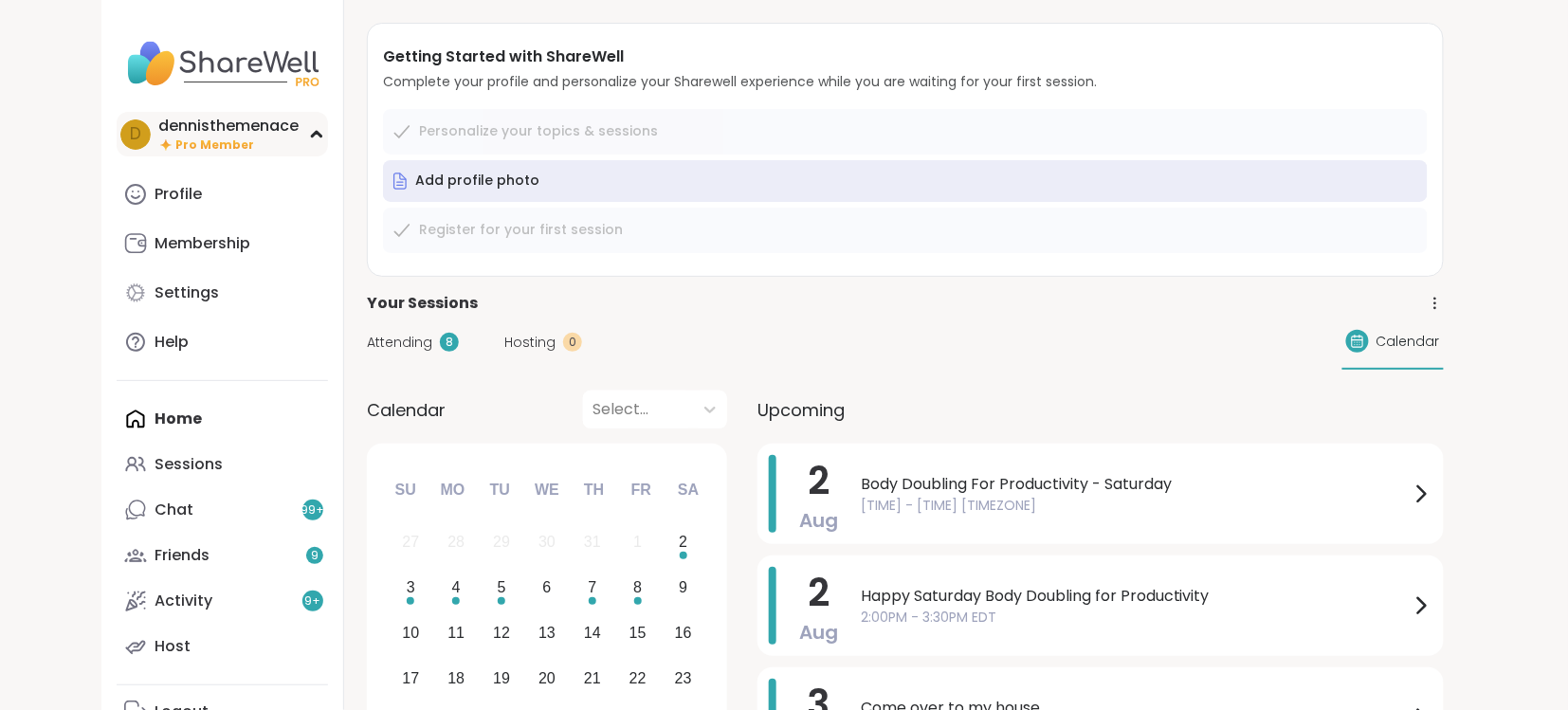 click on "Pro Member" at bounding box center (214, 145) 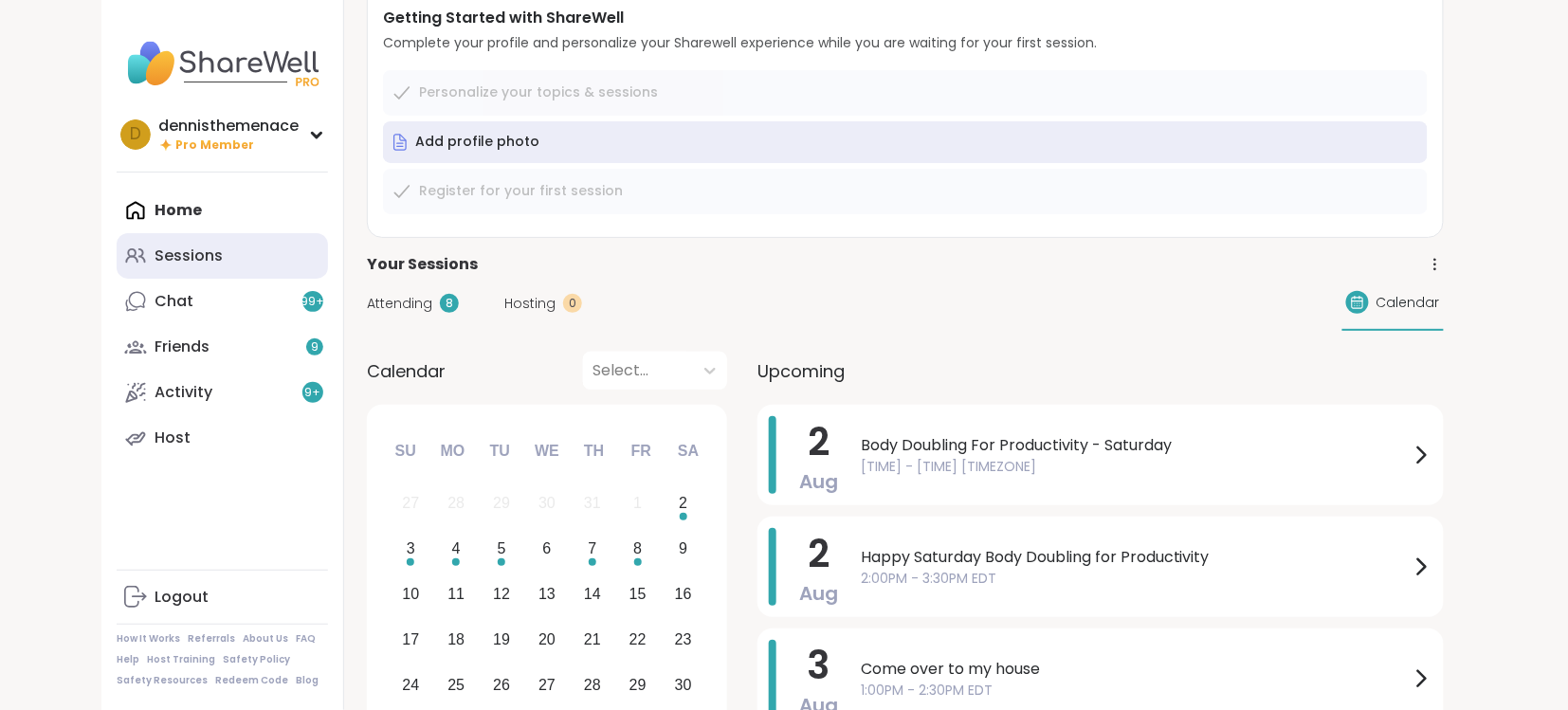 scroll, scrollTop: 57, scrollLeft: 0, axis: vertical 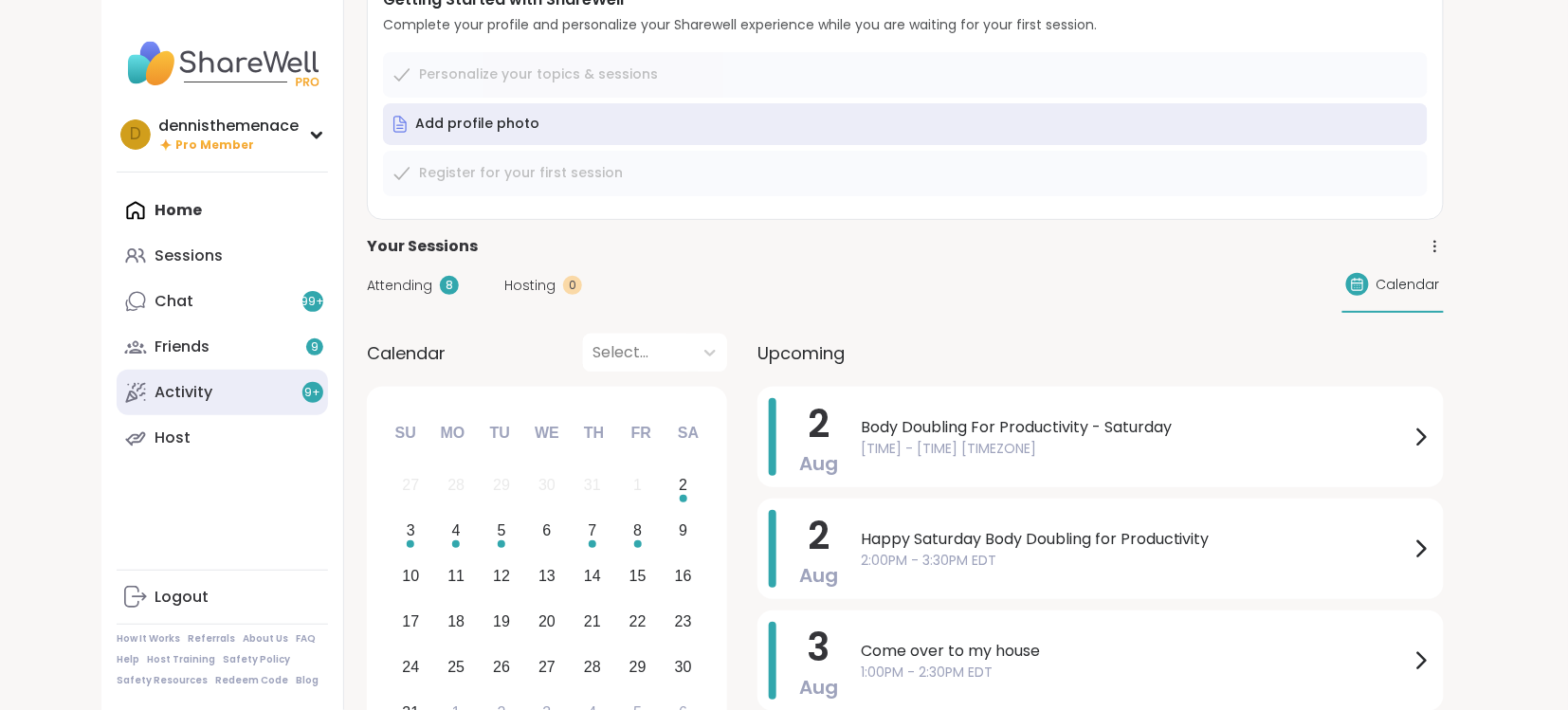 click on "Activity 9 +" at bounding box center (183, 392) 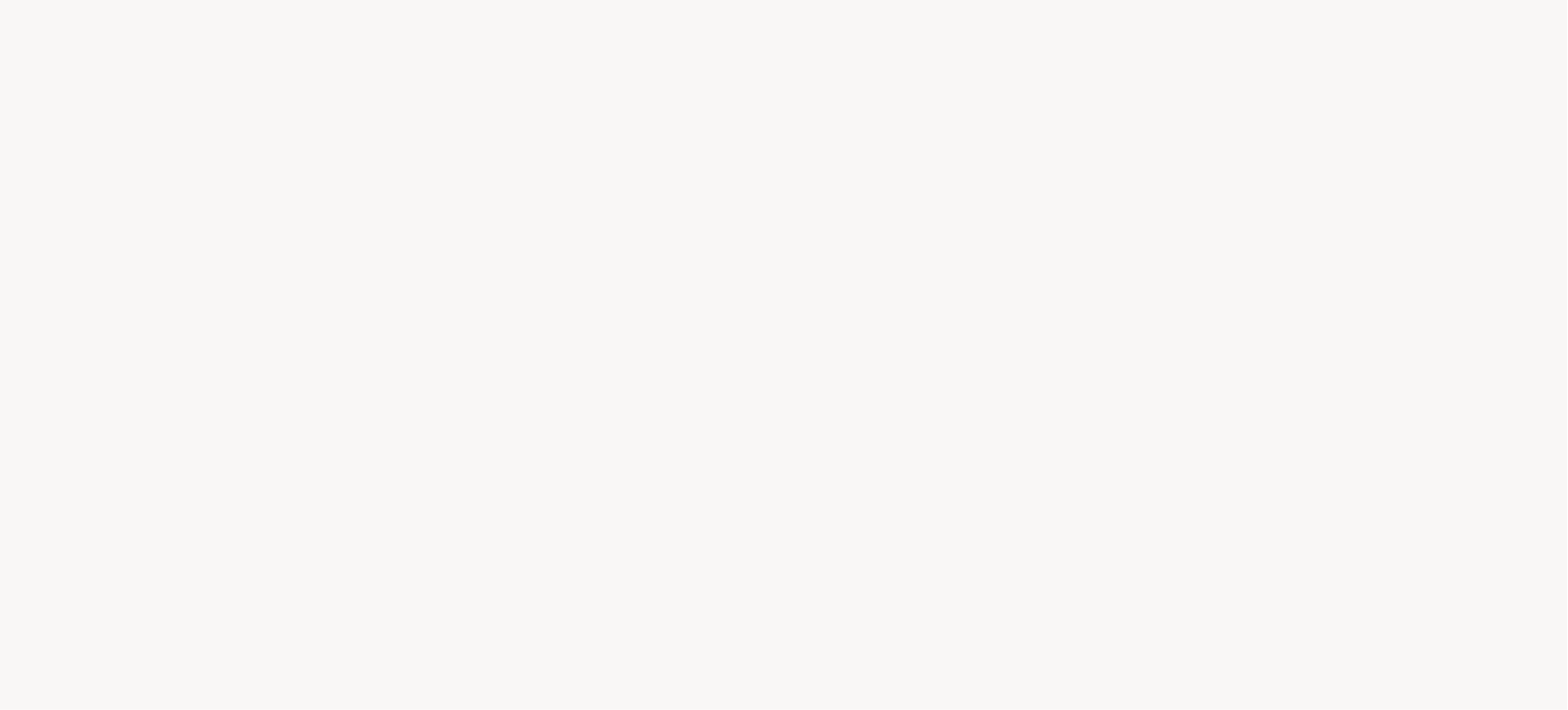 scroll, scrollTop: 0, scrollLeft: 0, axis: both 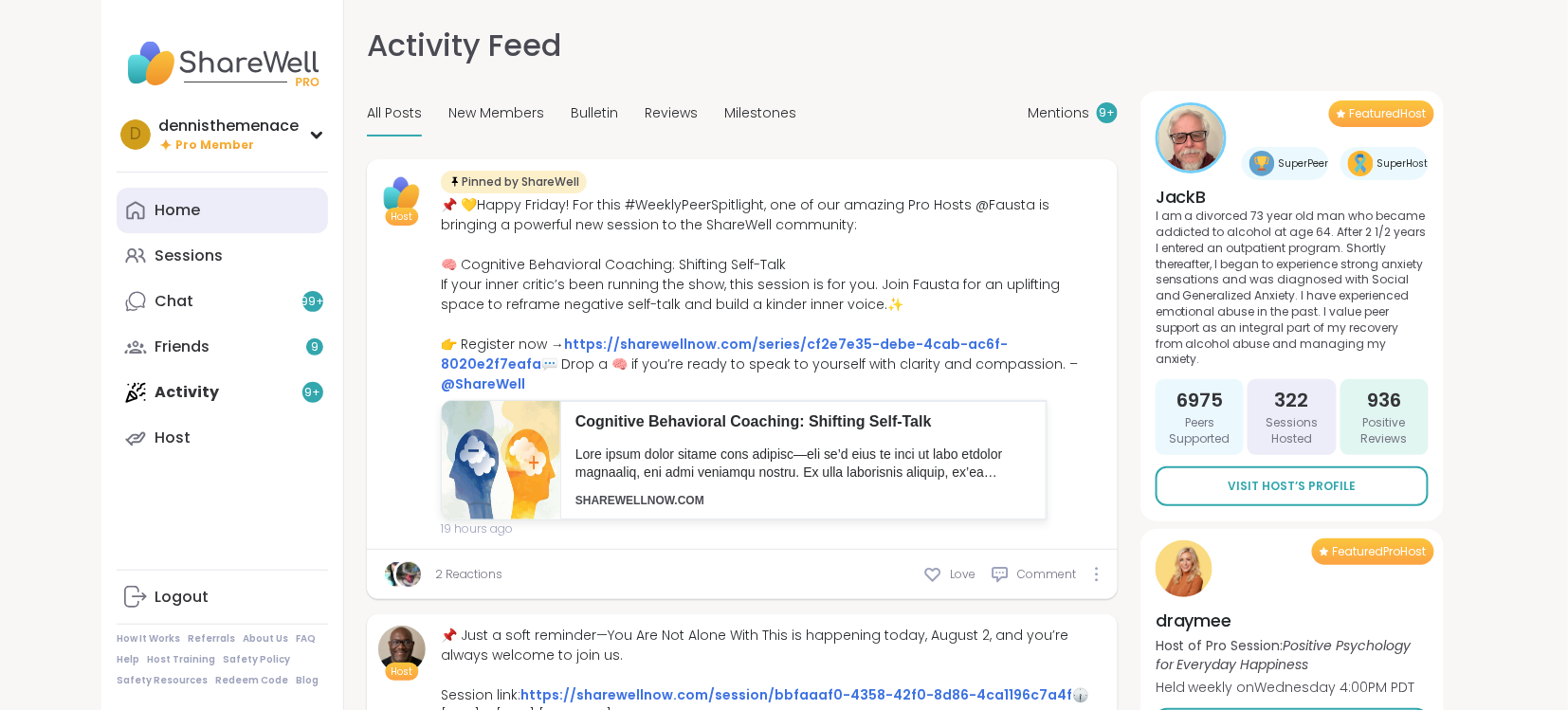 click on "Home" at bounding box center [177, 210] 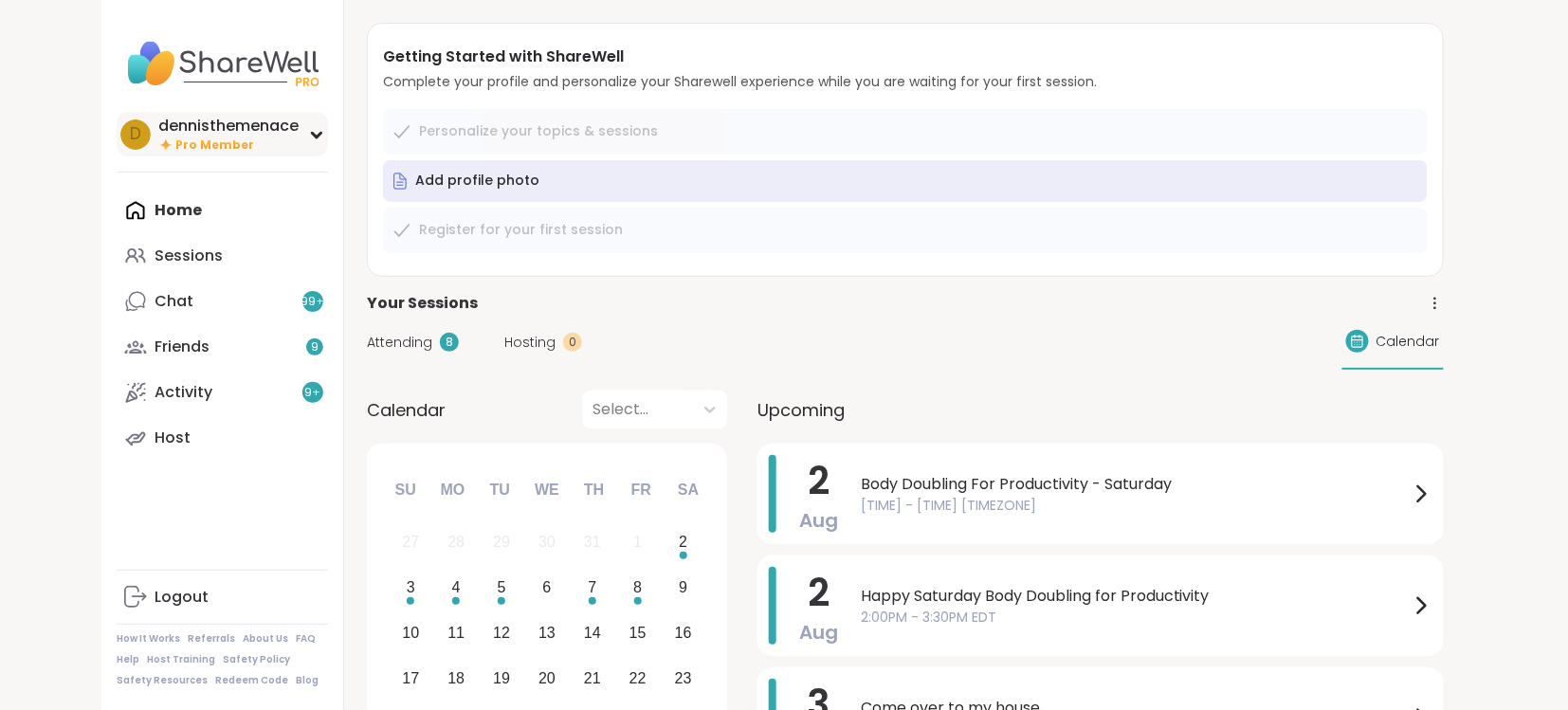 click on "Pro Member" at bounding box center (214, 145) 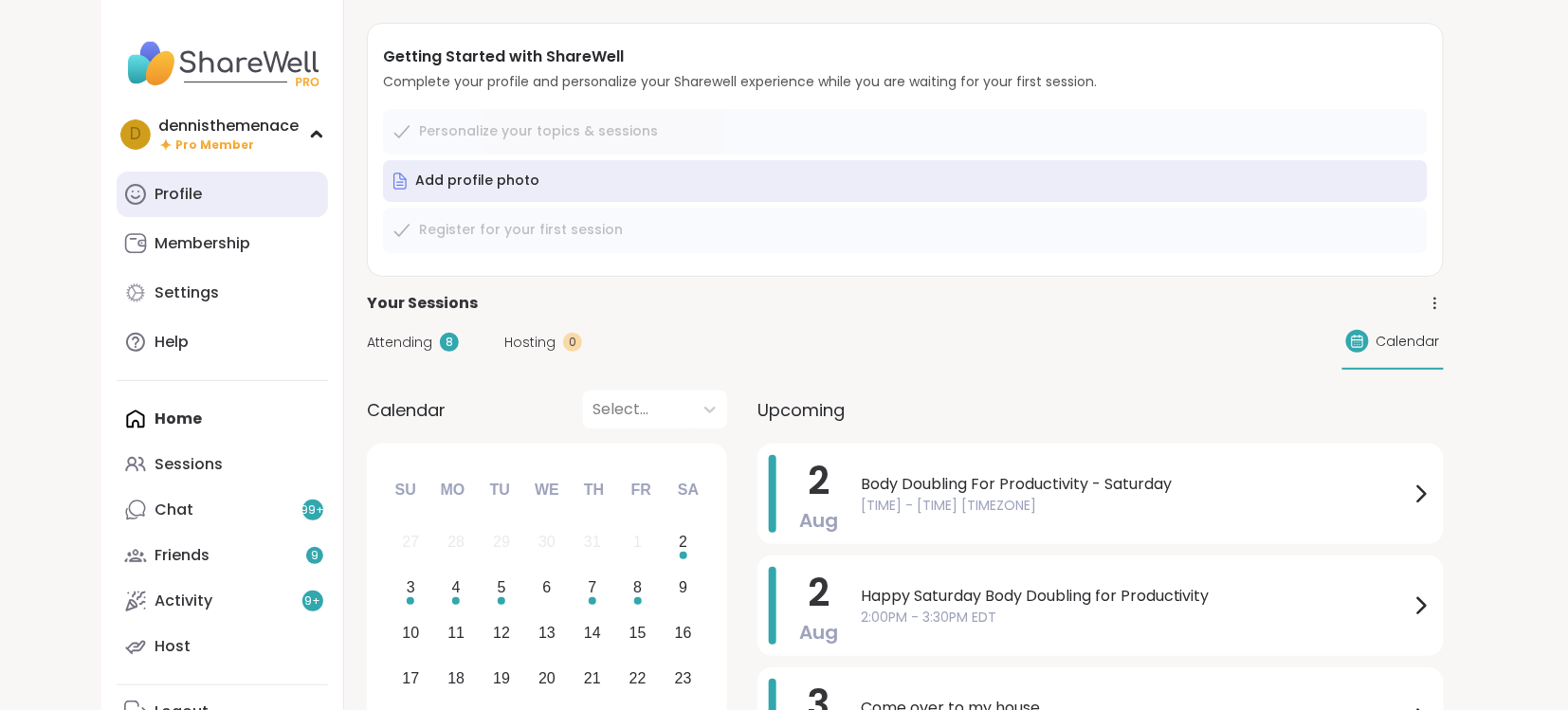 click on "Profile" at bounding box center [178, 194] 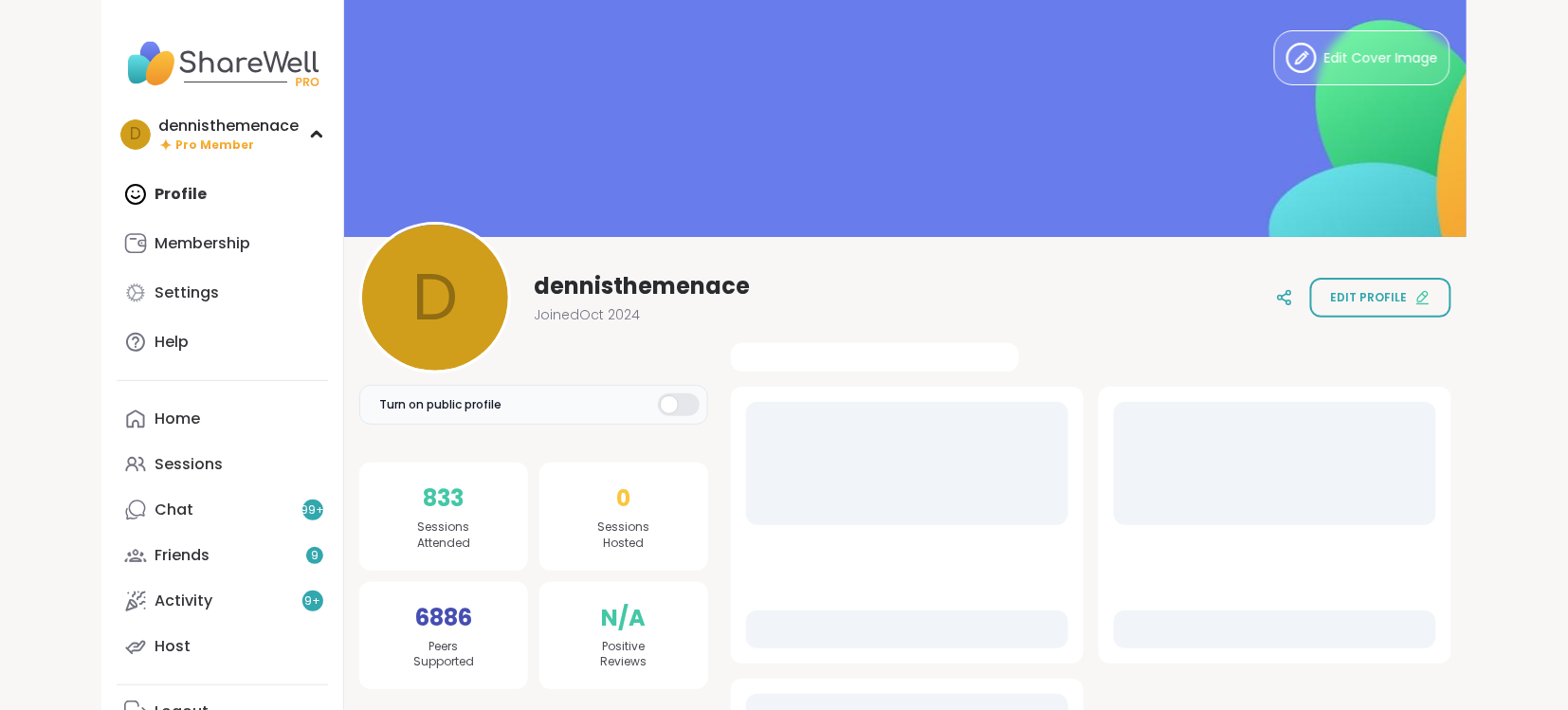 scroll, scrollTop: 0, scrollLeft: 0, axis: both 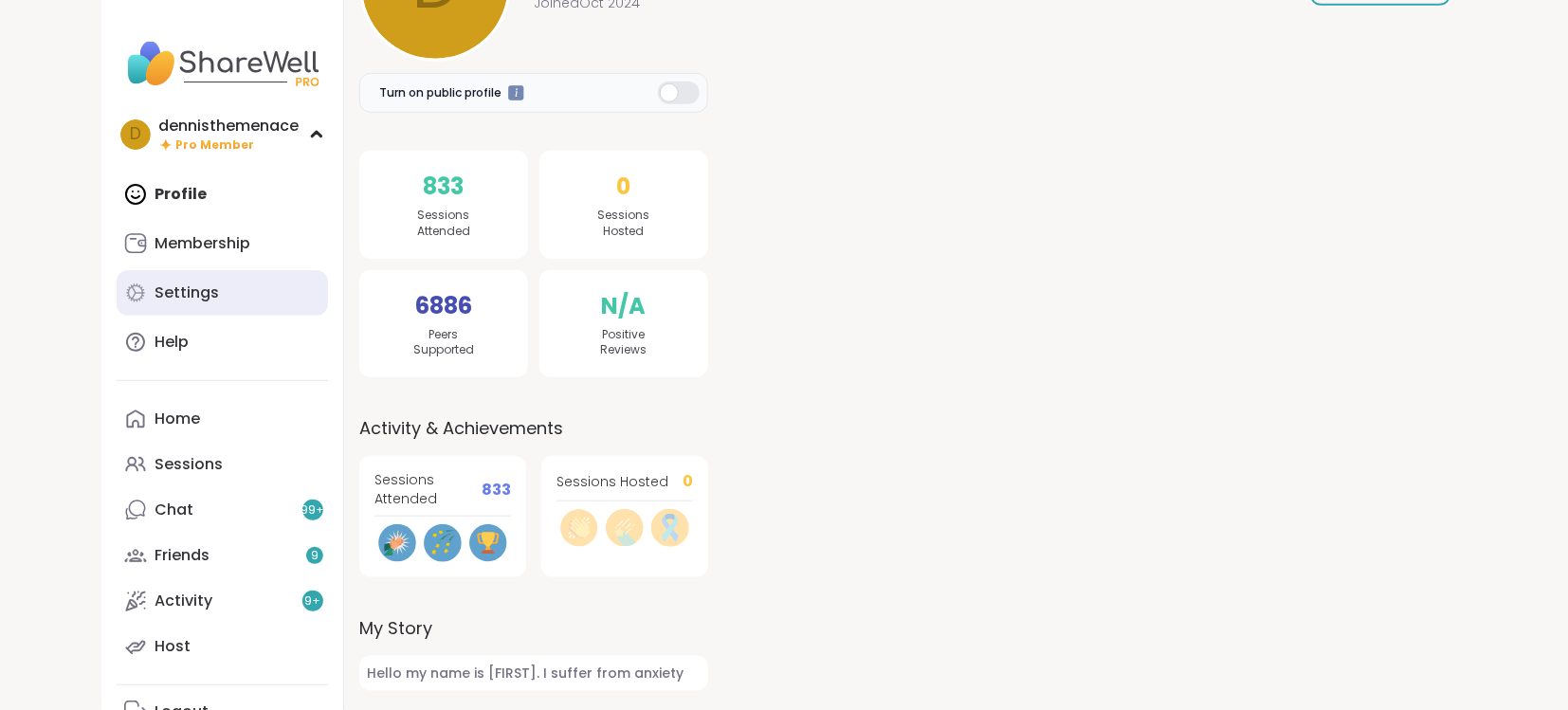 click on "Settings" at bounding box center (187, 293) 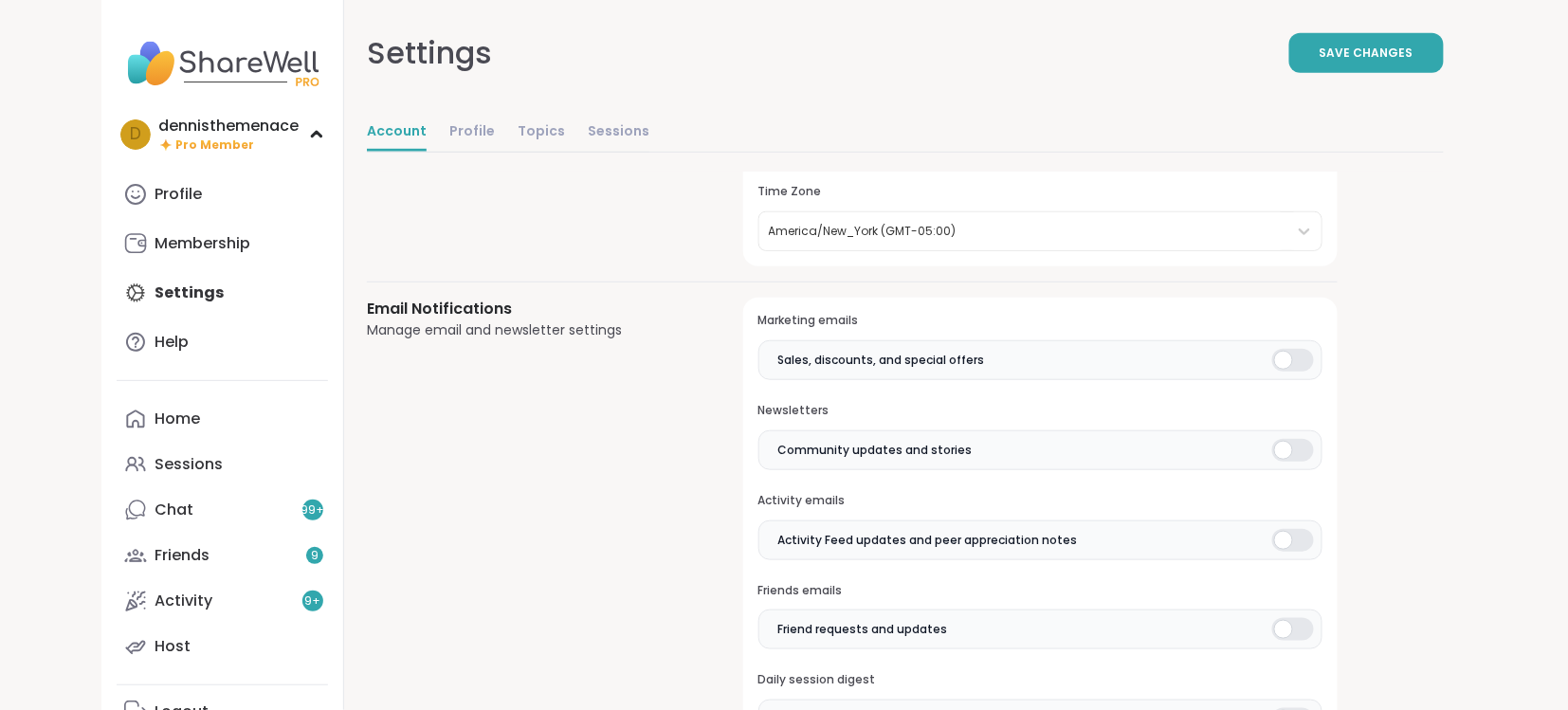 scroll, scrollTop: 0, scrollLeft: 0, axis: both 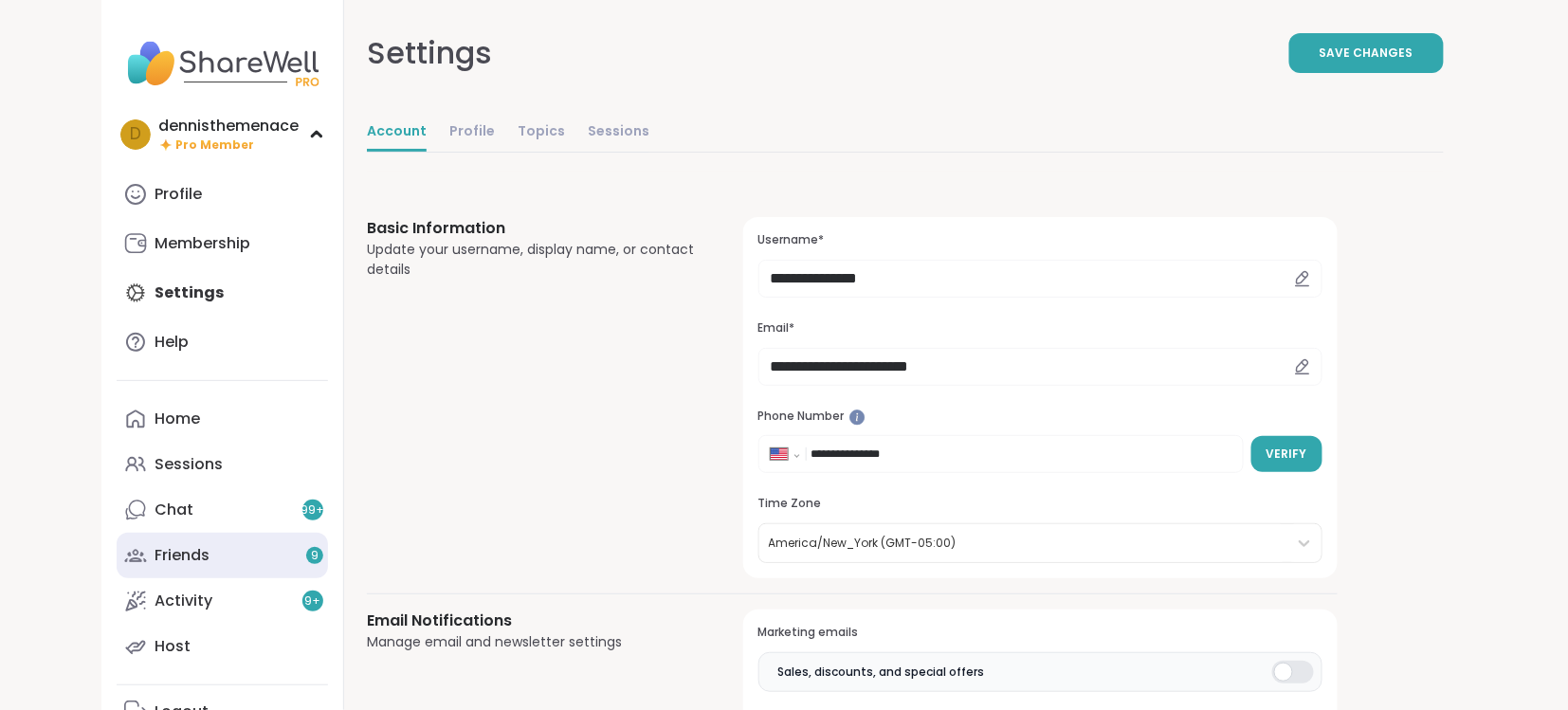 click on "Friends 9" at bounding box center (182, 555) 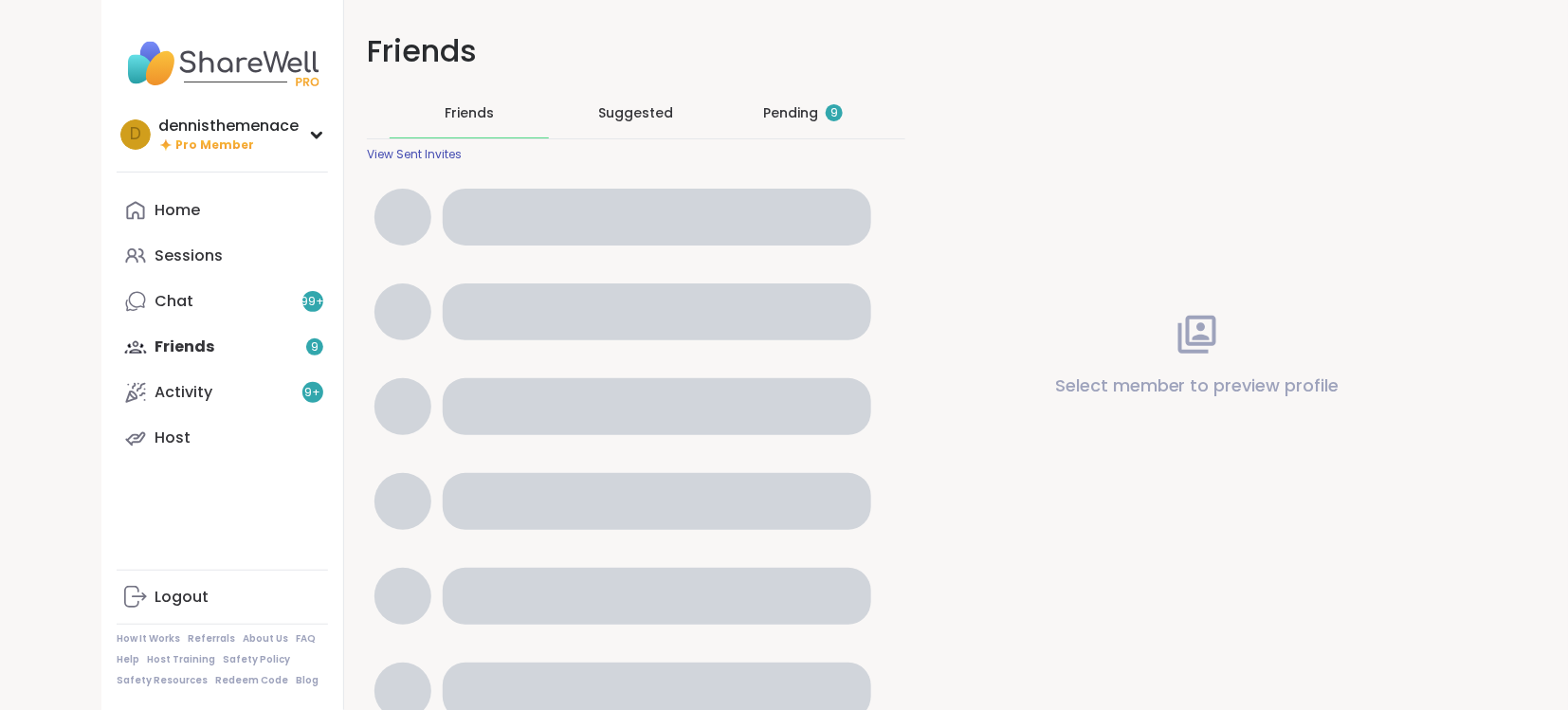 scroll, scrollTop: 0, scrollLeft: 0, axis: both 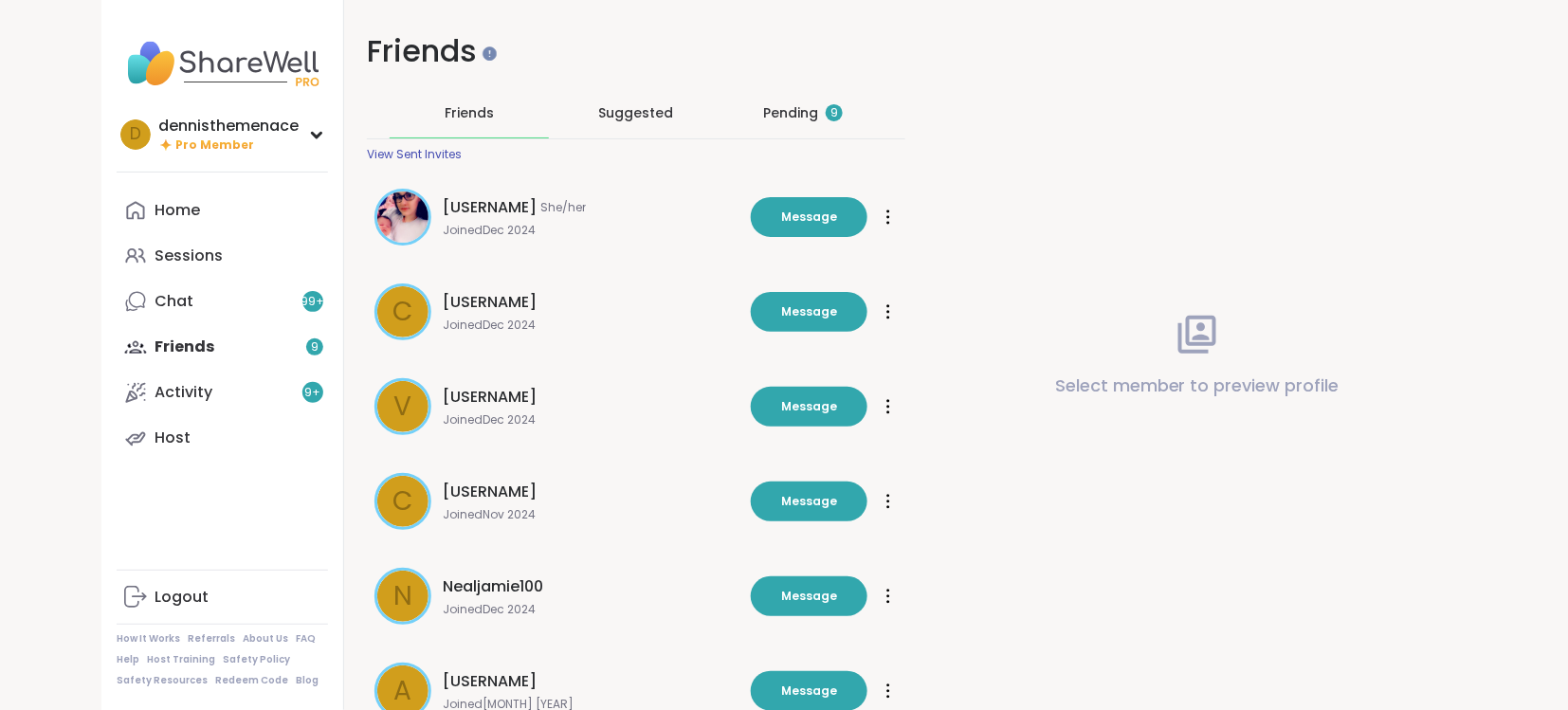 click on "Pending   9" at bounding box center (803, 113) 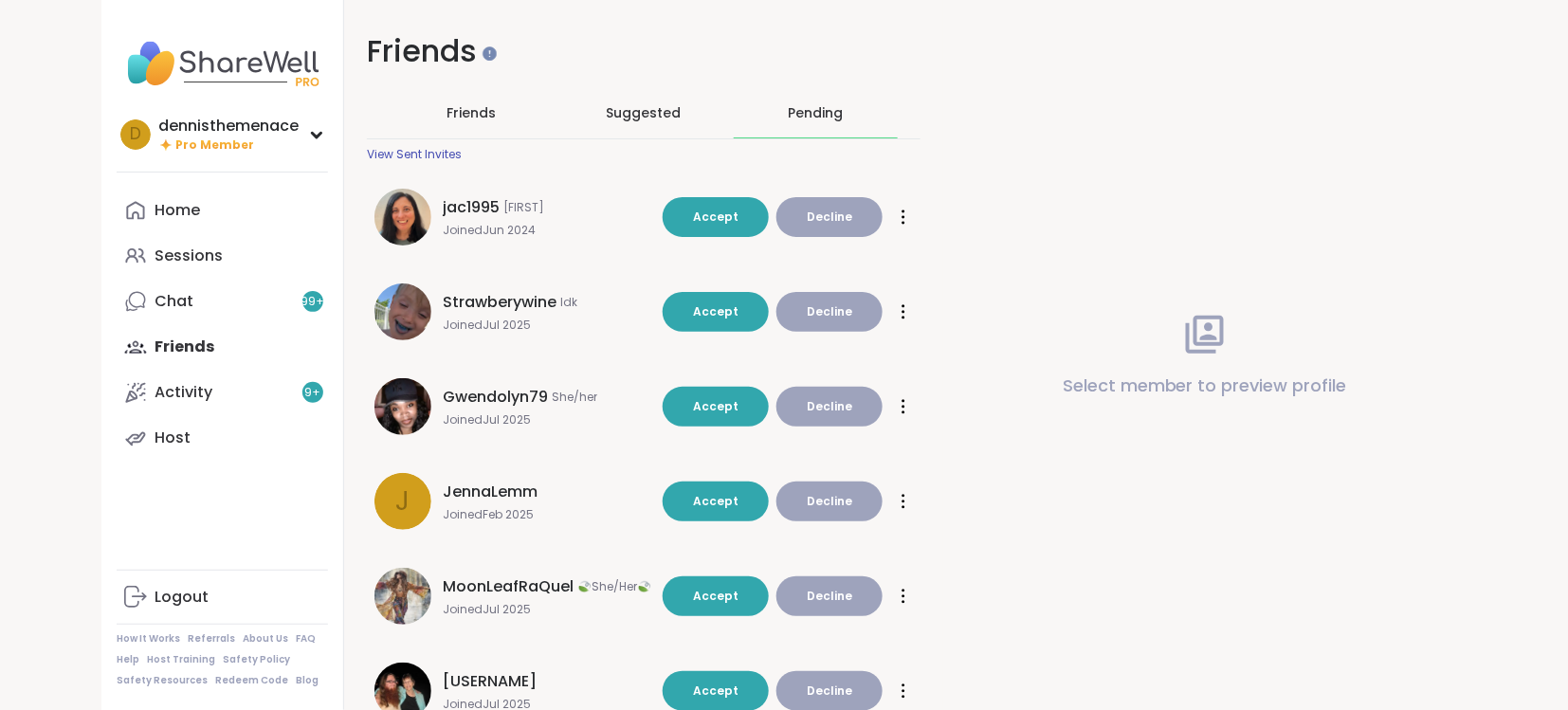 click on "Pending" at bounding box center [815, 113] 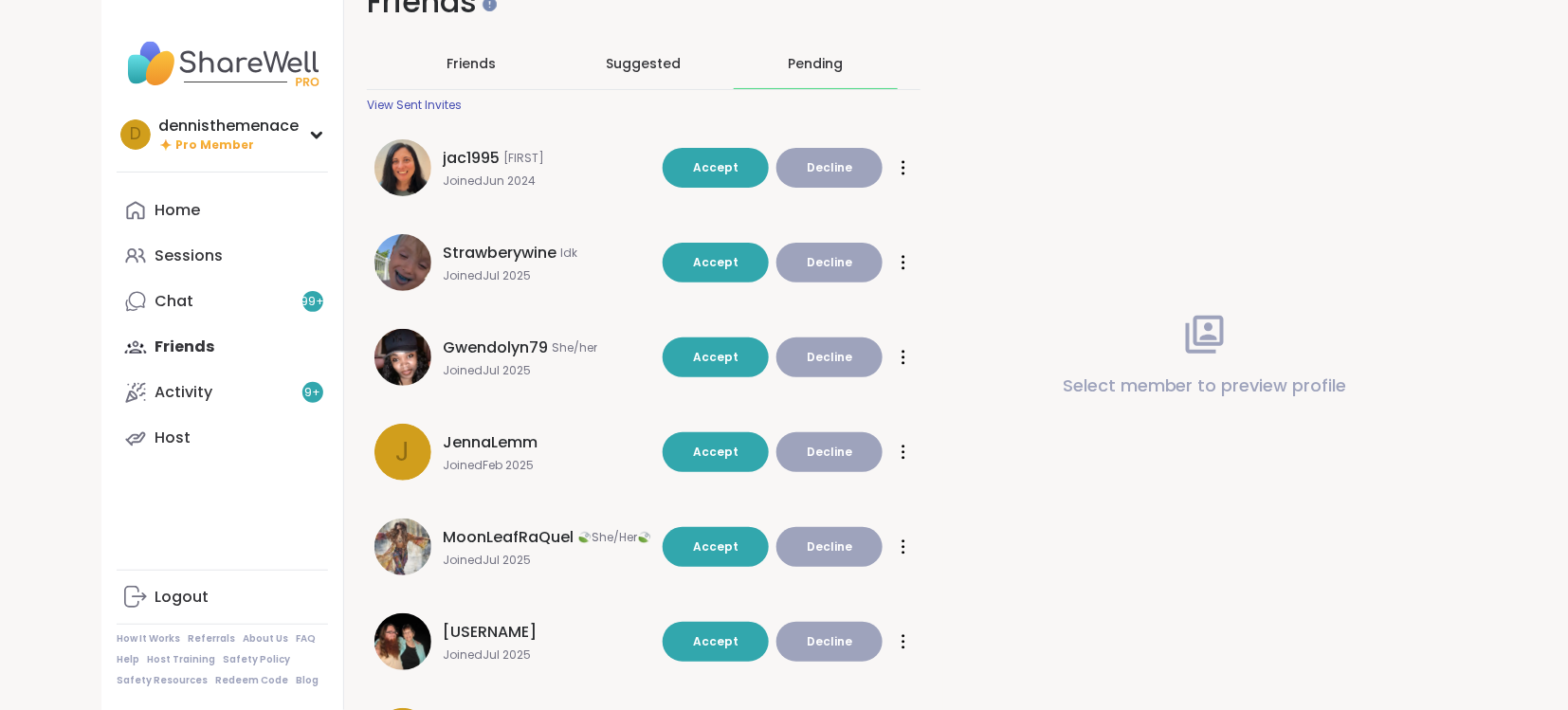 scroll, scrollTop: 0, scrollLeft: 0, axis: both 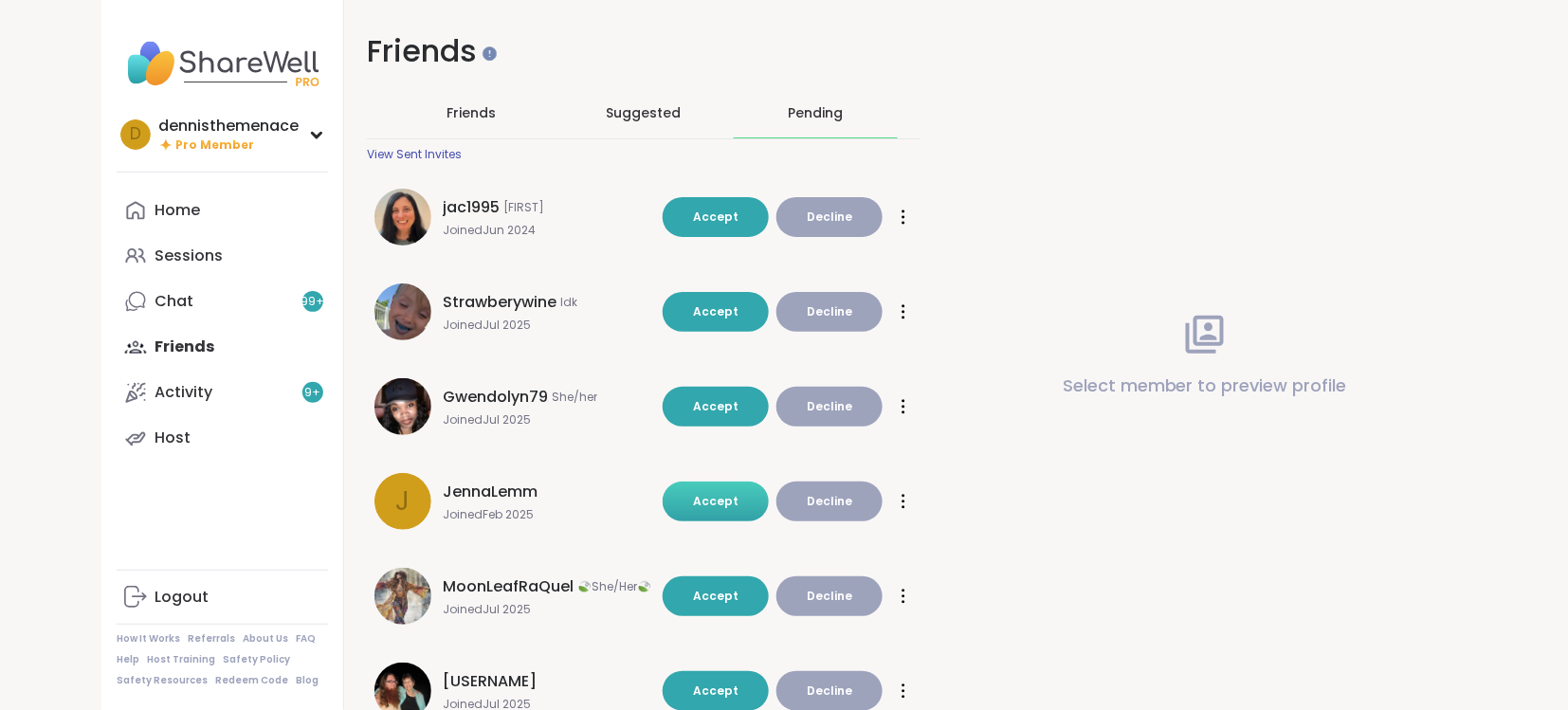 click on "Accept" at bounding box center (716, 501) 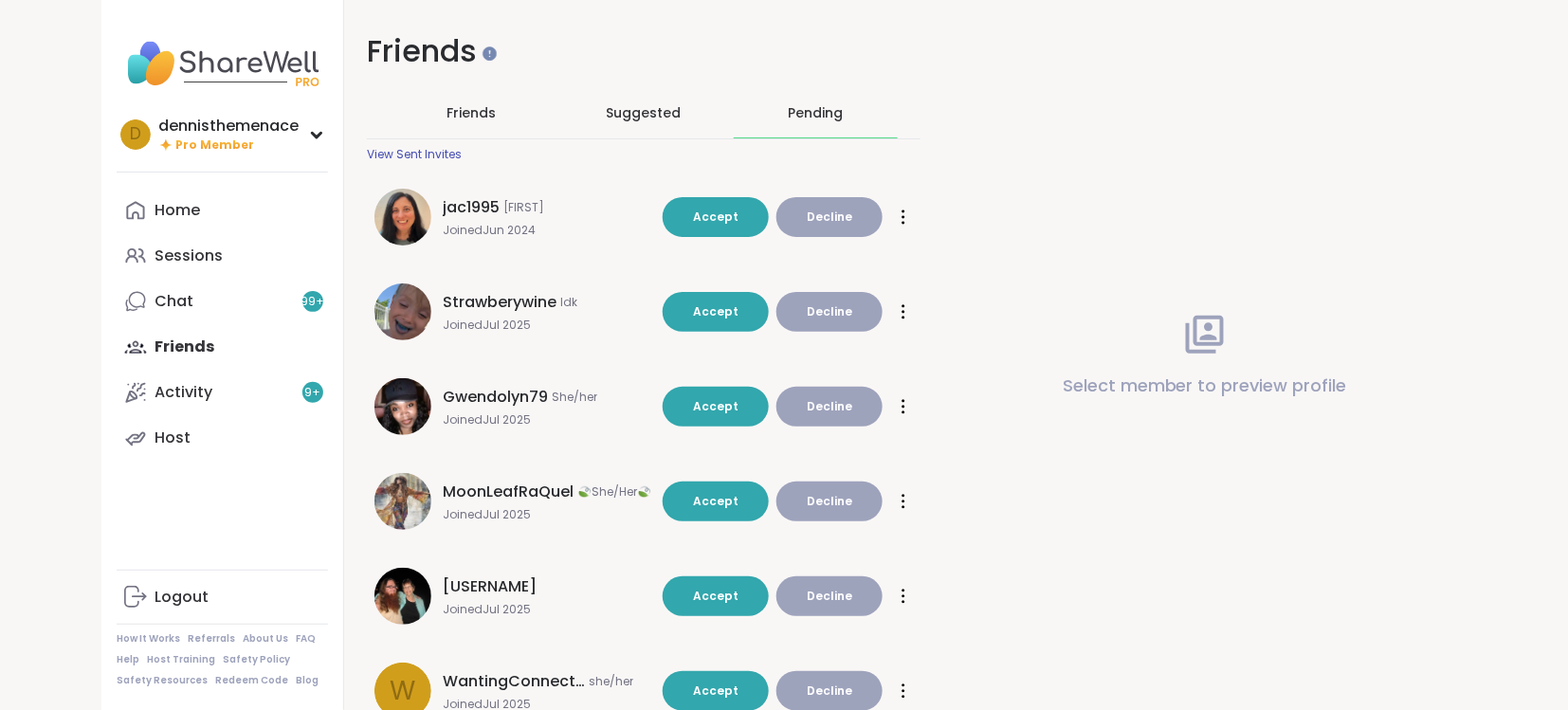 click on "[USERNAME] Joined [DATE] Accept Decline Accept Decline [USERNAME] Idk Joined [DATE] Accept Decline Accept Decline [USERNAME] She/her Joined [DATE] Accept Decline Accept Decline [USERNAME] 🍃She/Her🍃 Joined [DATE] Accept Decline Accept Decline [USERNAME] Joined [DATE] Accept Decline Accept Decline [USERNAME] she/her Joined [DATE] Accept Decline Accept Decline [USERNAME] He/Him Joined [DATE] Accept Decline Accept Decline" at bounding box center [644, 517] 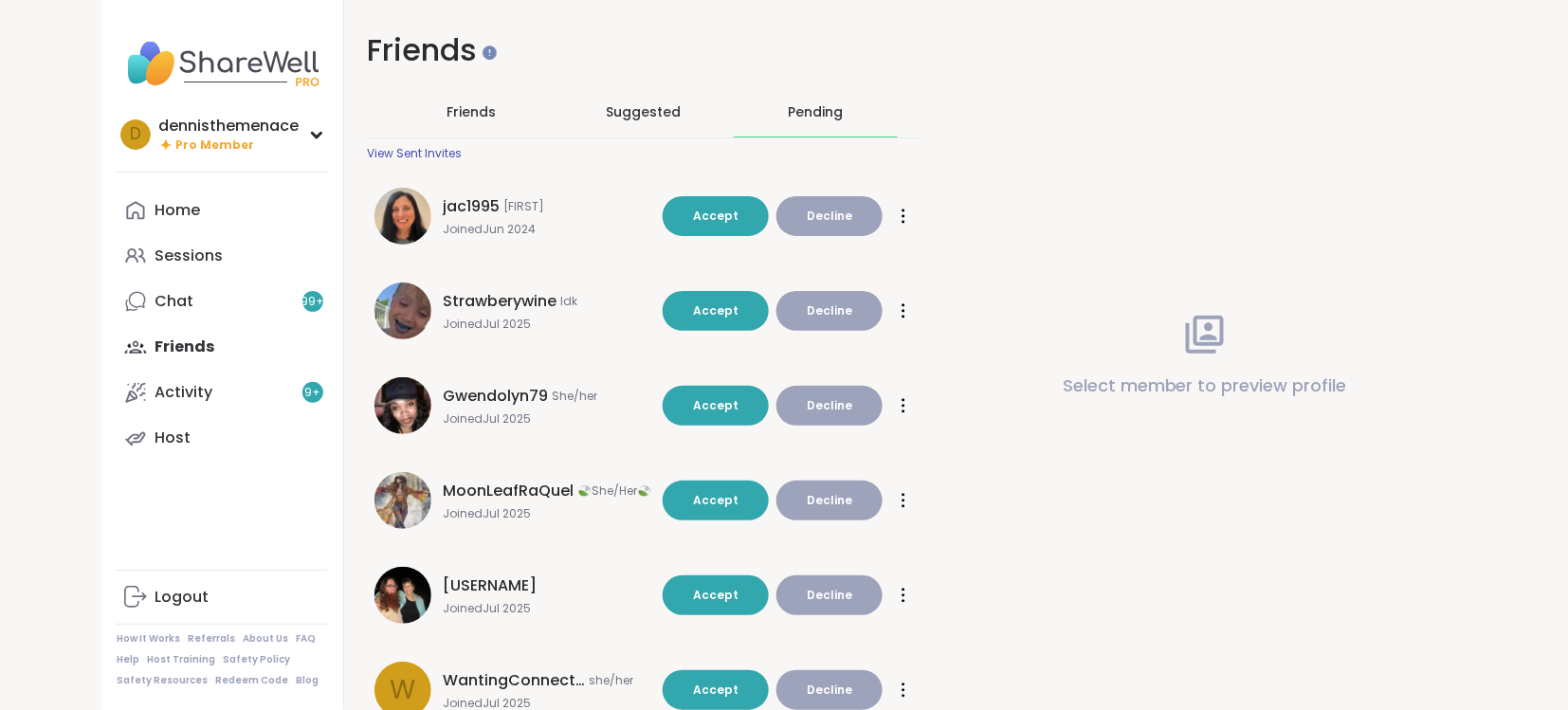 scroll, scrollTop: 0, scrollLeft: 0, axis: both 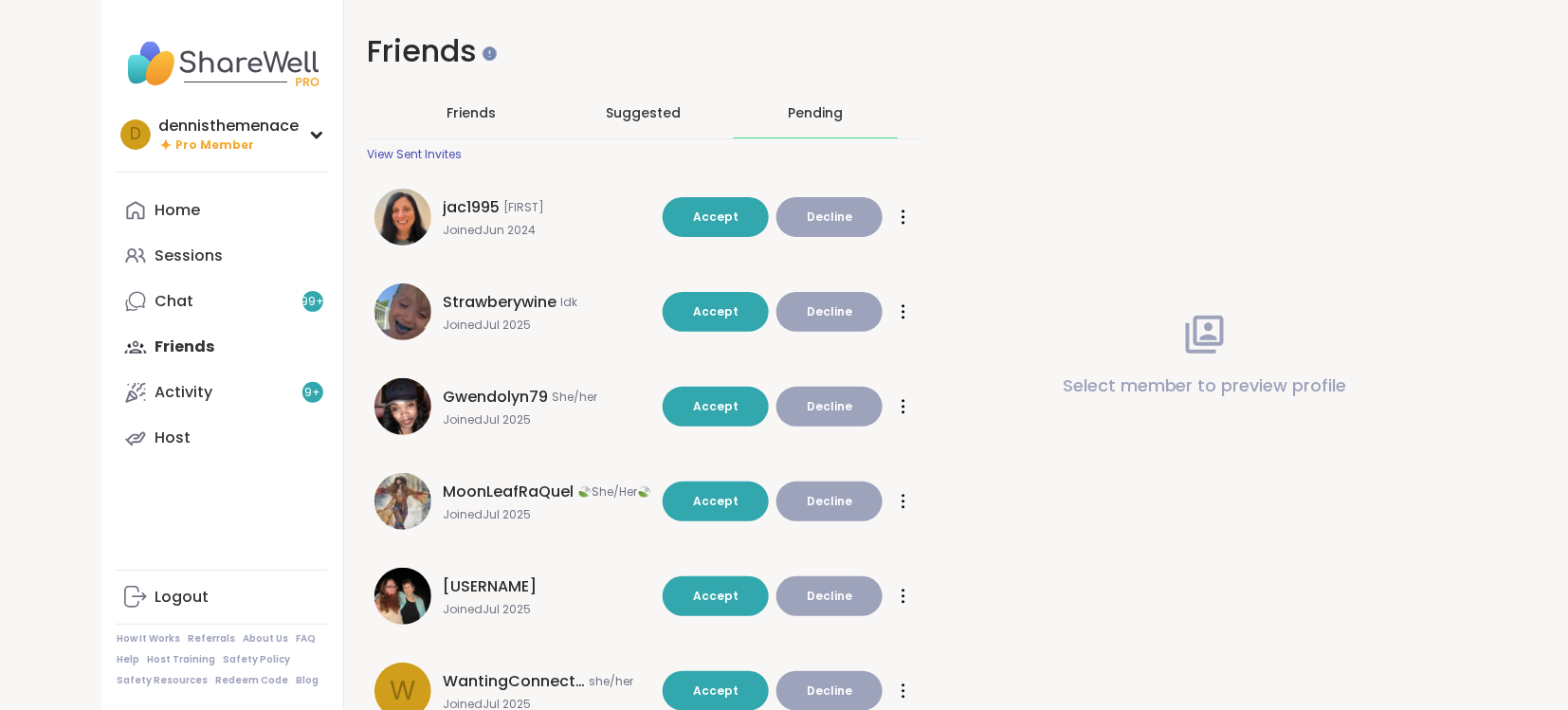click on "Friends" at bounding box center [472, 113] 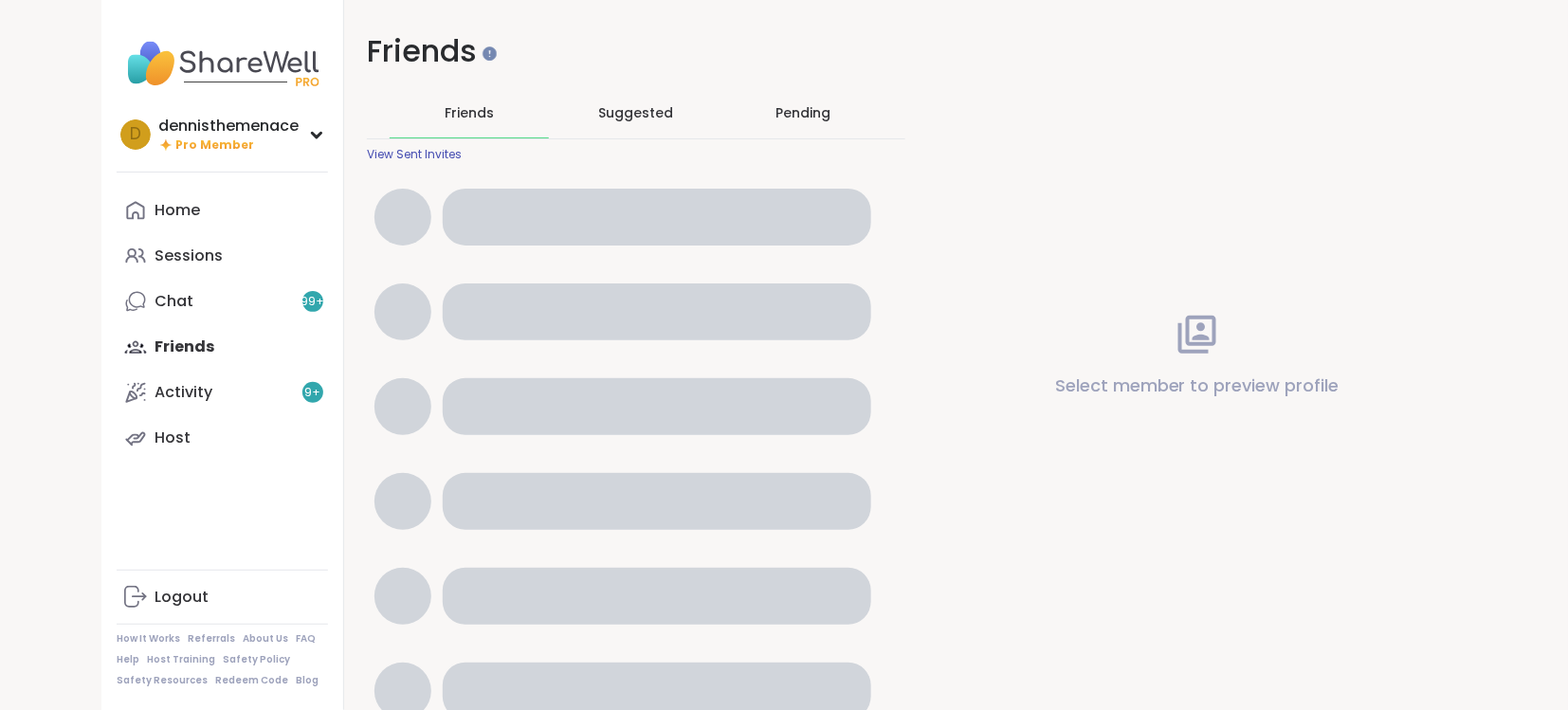 click on "Friends" at bounding box center [469, 113] 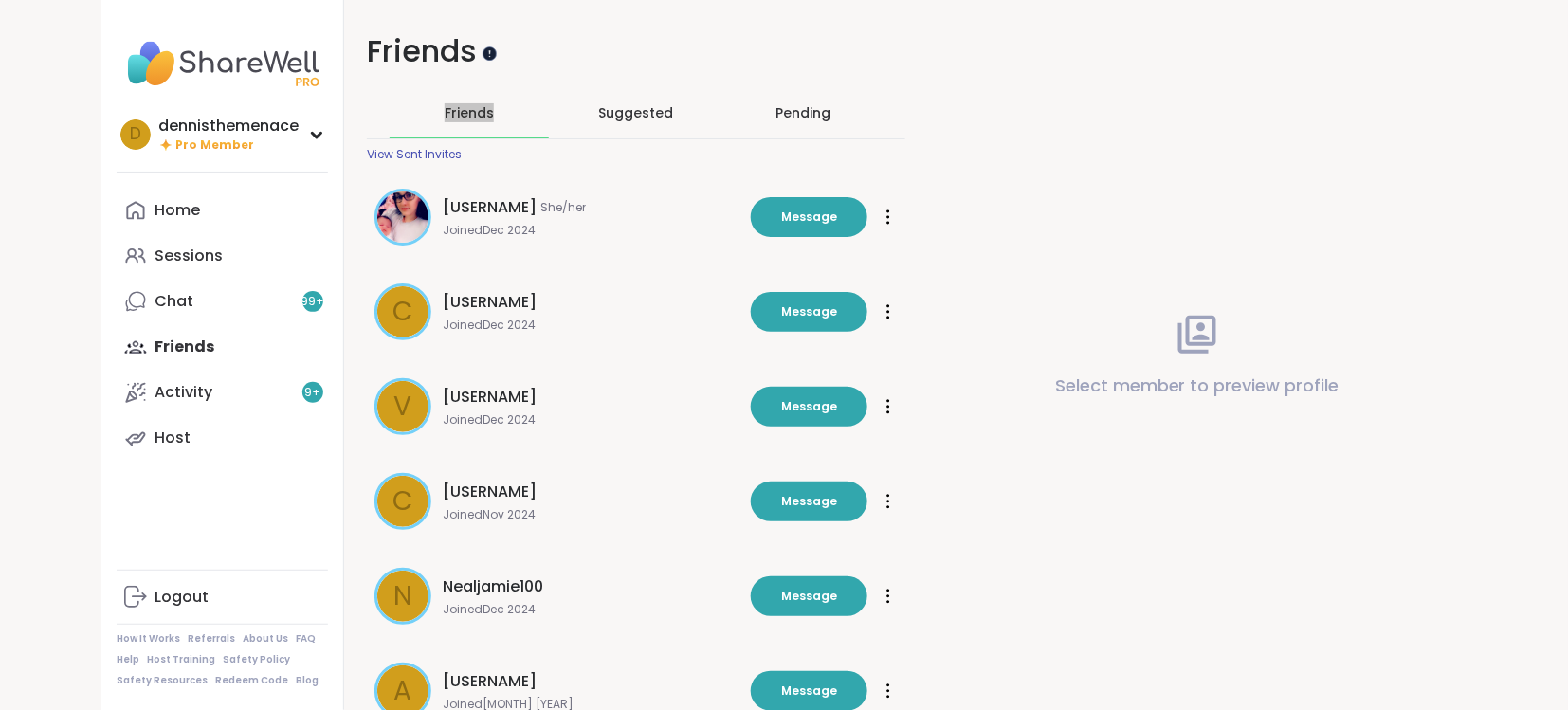 click at bounding box center (489, 52) 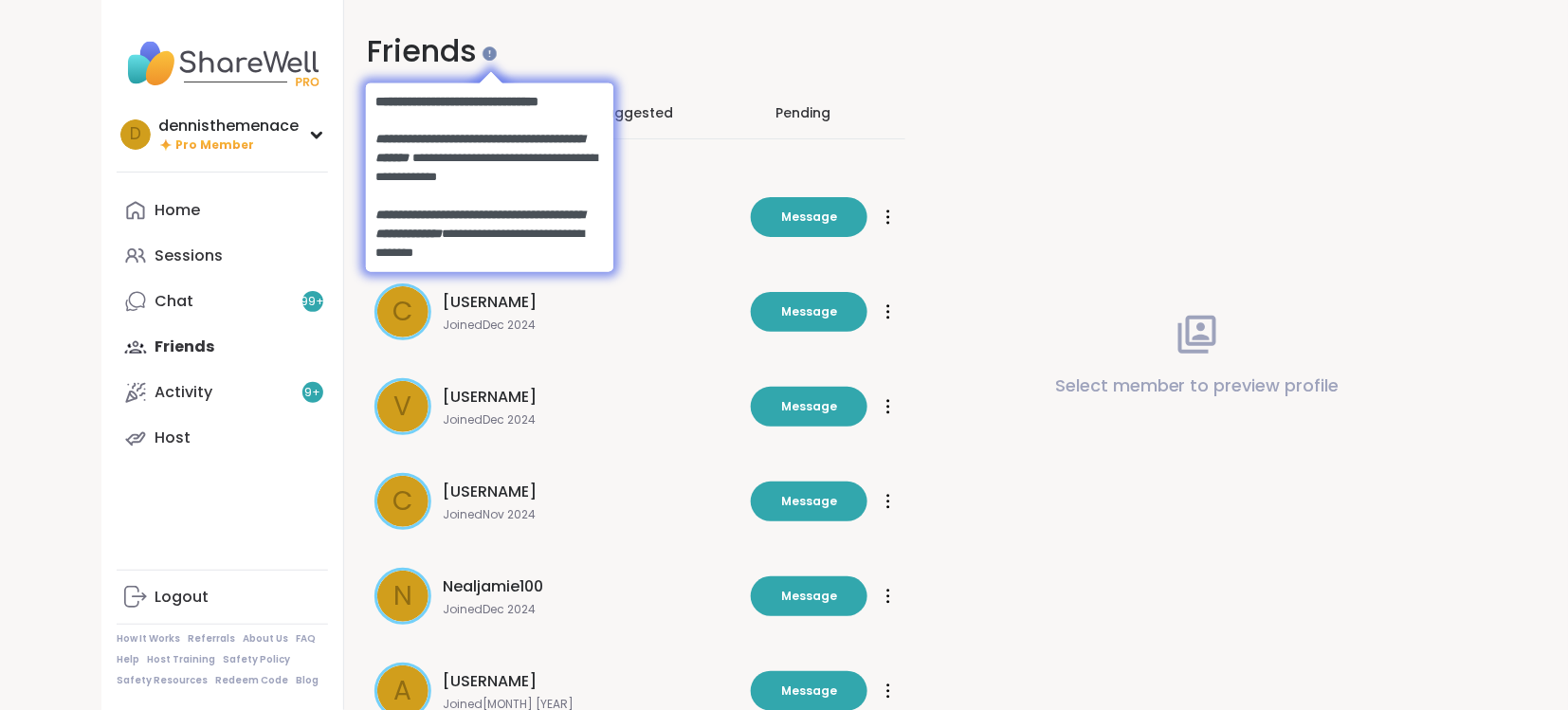 click on "Friends Friends Suggested Pending View Sent Invites [USERNAME] She/her Joined [DATE] Message Message [USERNAME] Joined [DATE] Message Message [USERNAME] Joined [DATE] Message Message [USERNAME] Joined [DATE] Message Message [USERNAME] Joined [DATE] Message Message [USERNAME] Joined [DATE] Message Message [USERNAME] Joined [DATE] Message Message [USERNAME] Joined [DATE] Message Message [USERNAME] Joined [DATE] Message Message Load more" at bounding box center (636, 609) 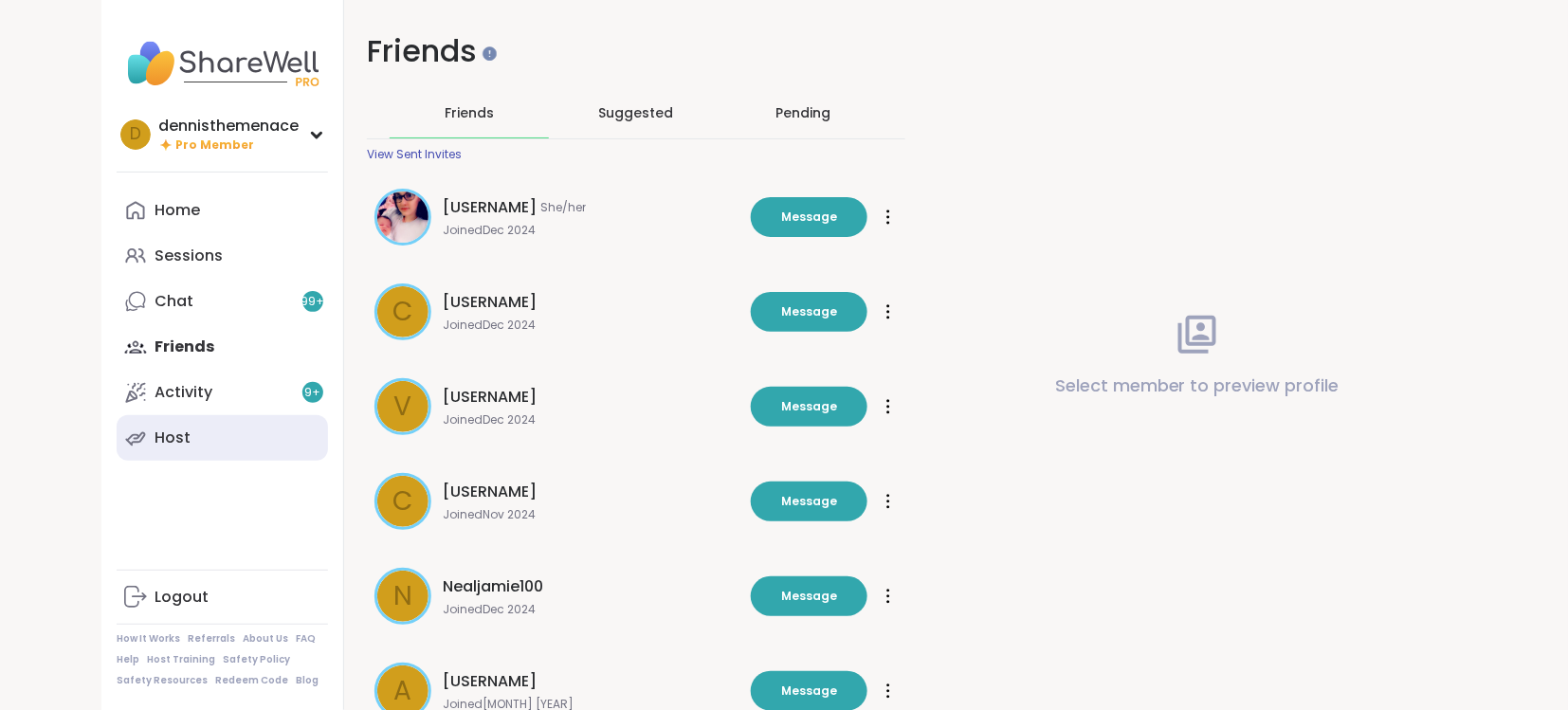 click on "Host" at bounding box center (173, 438) 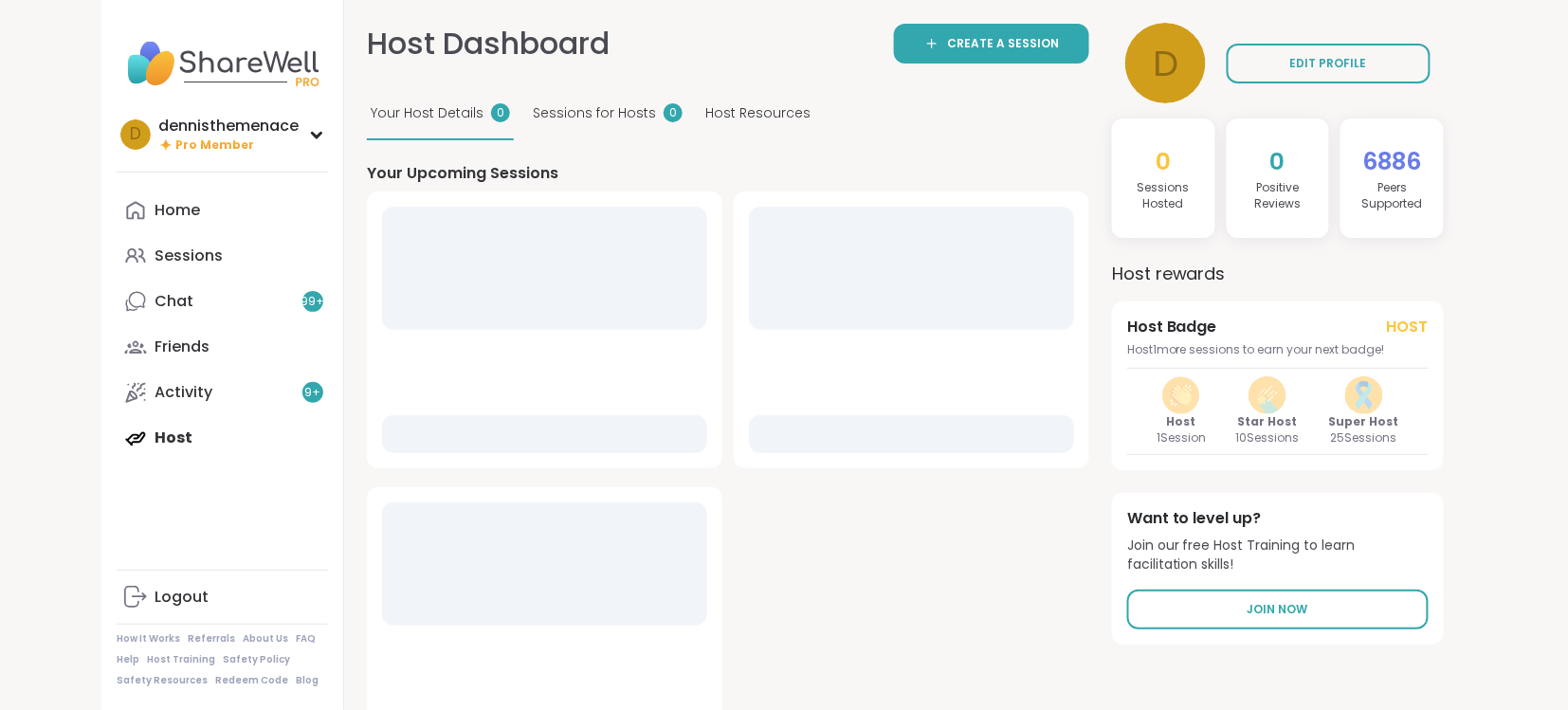 scroll, scrollTop: 0, scrollLeft: 0, axis: both 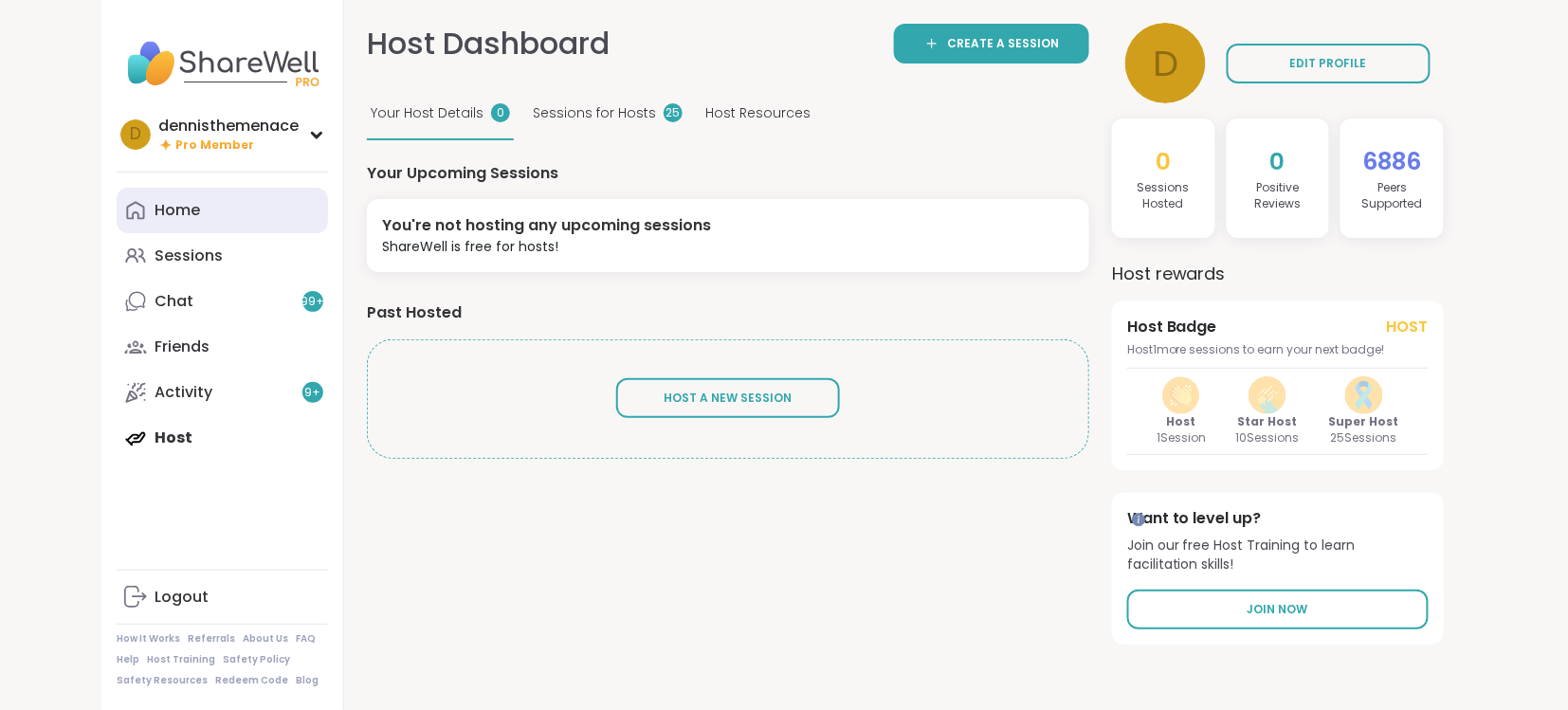 click on "Home" at bounding box center [177, 210] 